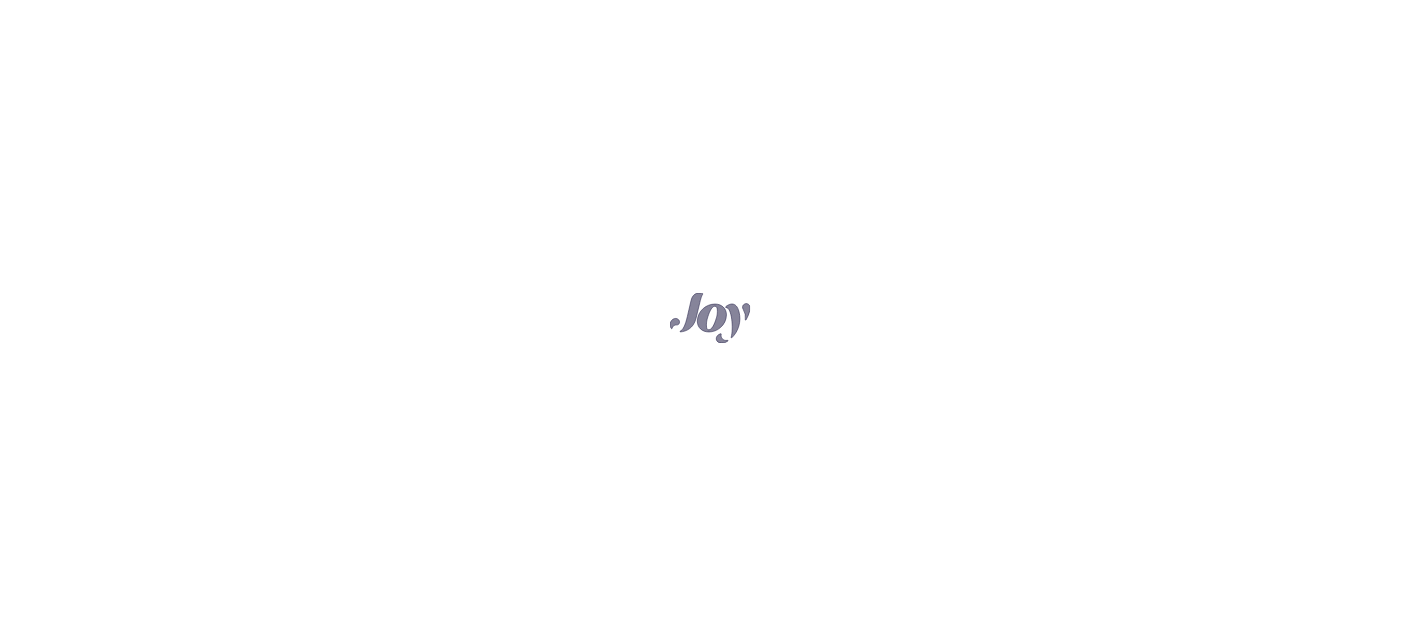 scroll, scrollTop: 0, scrollLeft: 0, axis: both 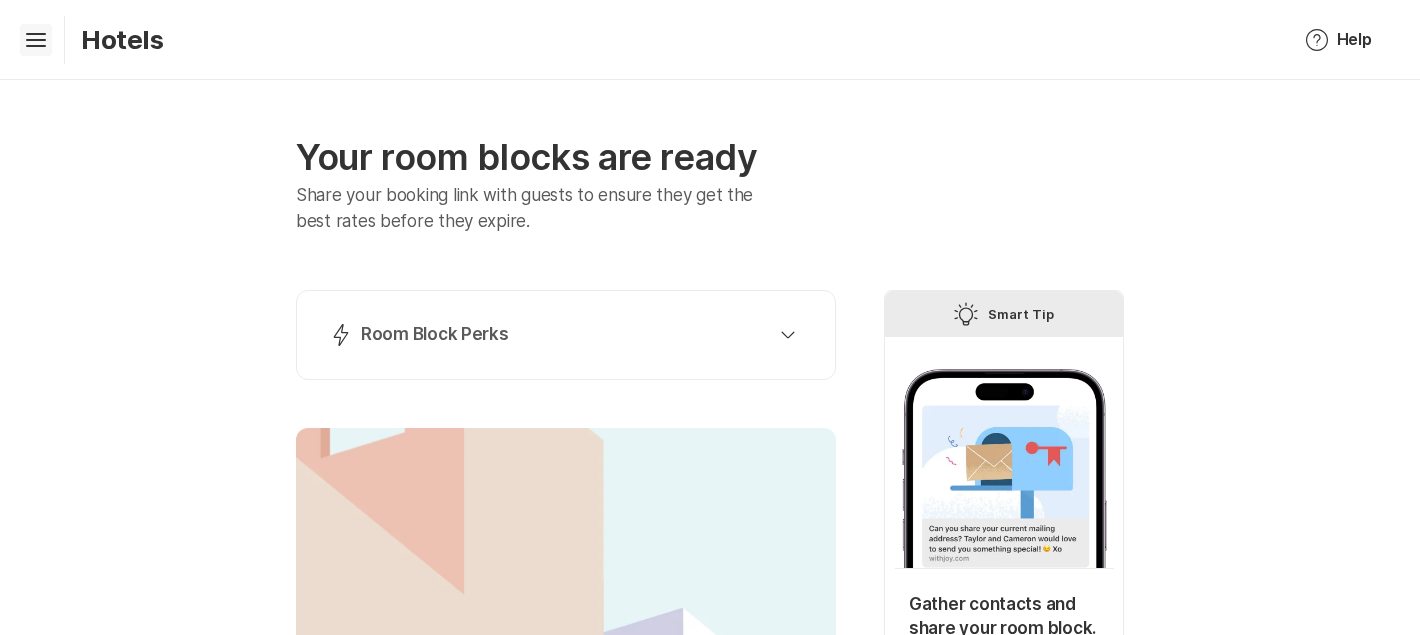 click on "Hamburger" at bounding box center (36, 40) 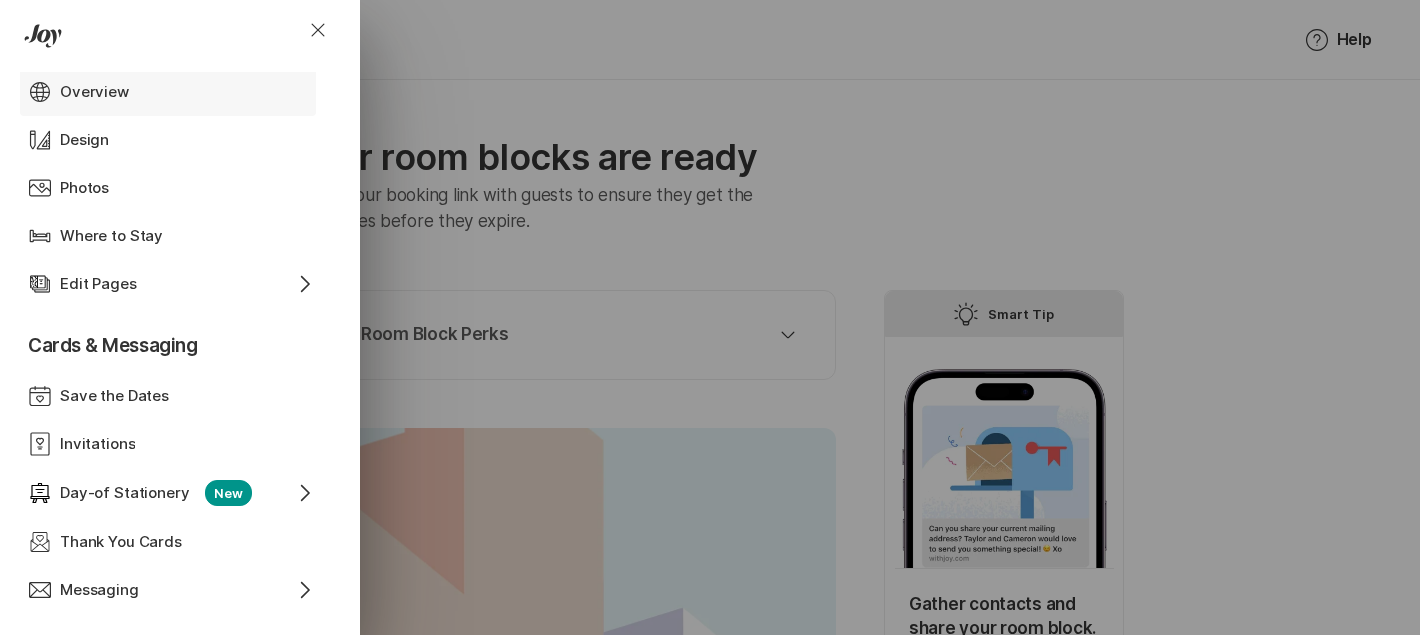 scroll, scrollTop: 154, scrollLeft: 0, axis: vertical 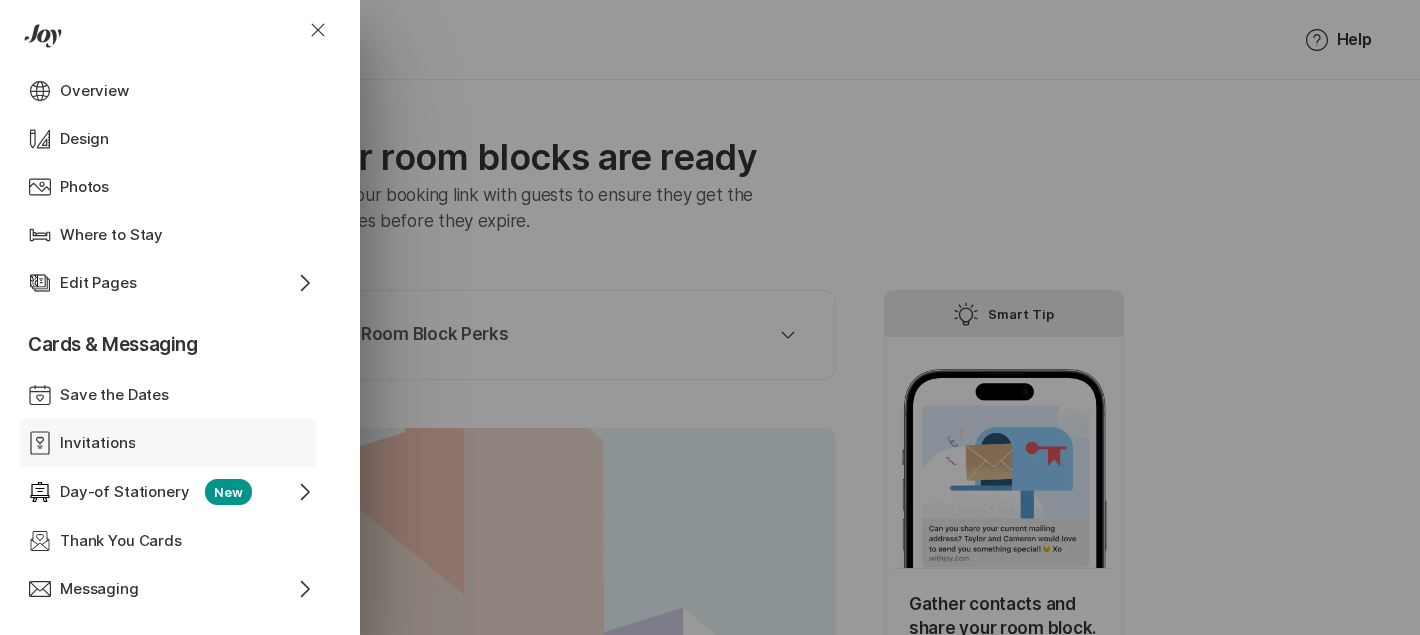click on "Invitations" at bounding box center [97, 443] 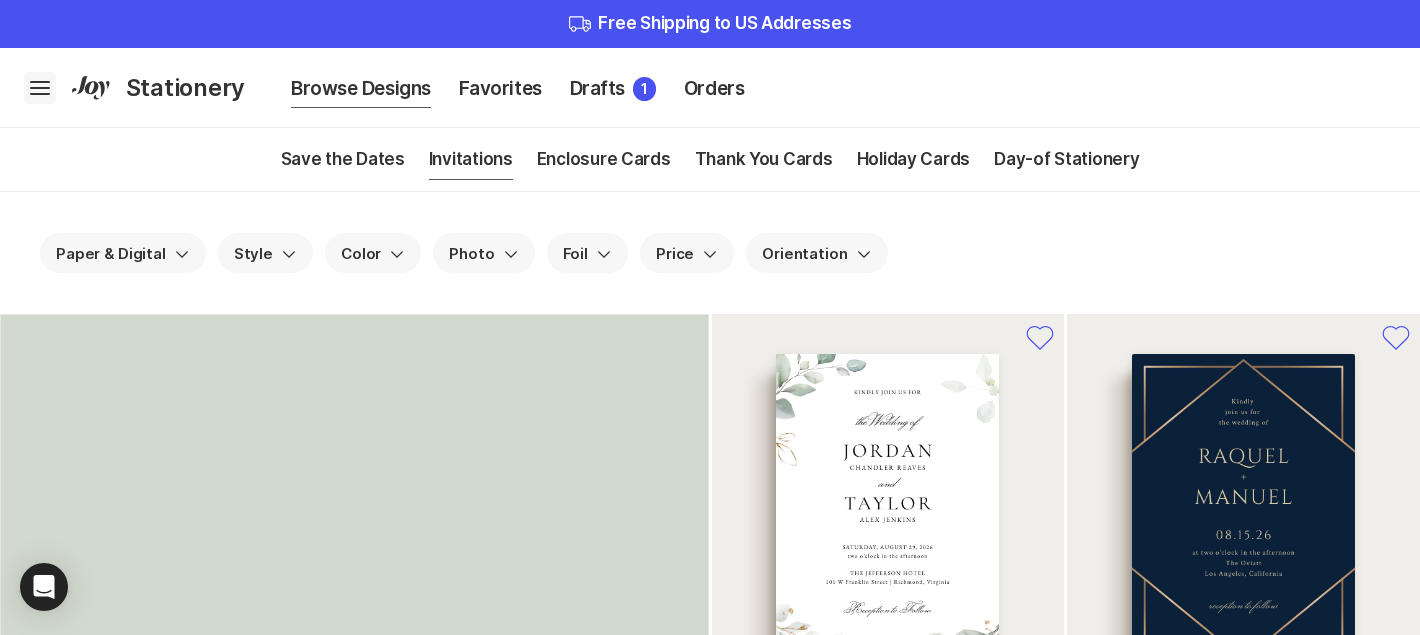 click on "Hamburger" at bounding box center [40, 88] 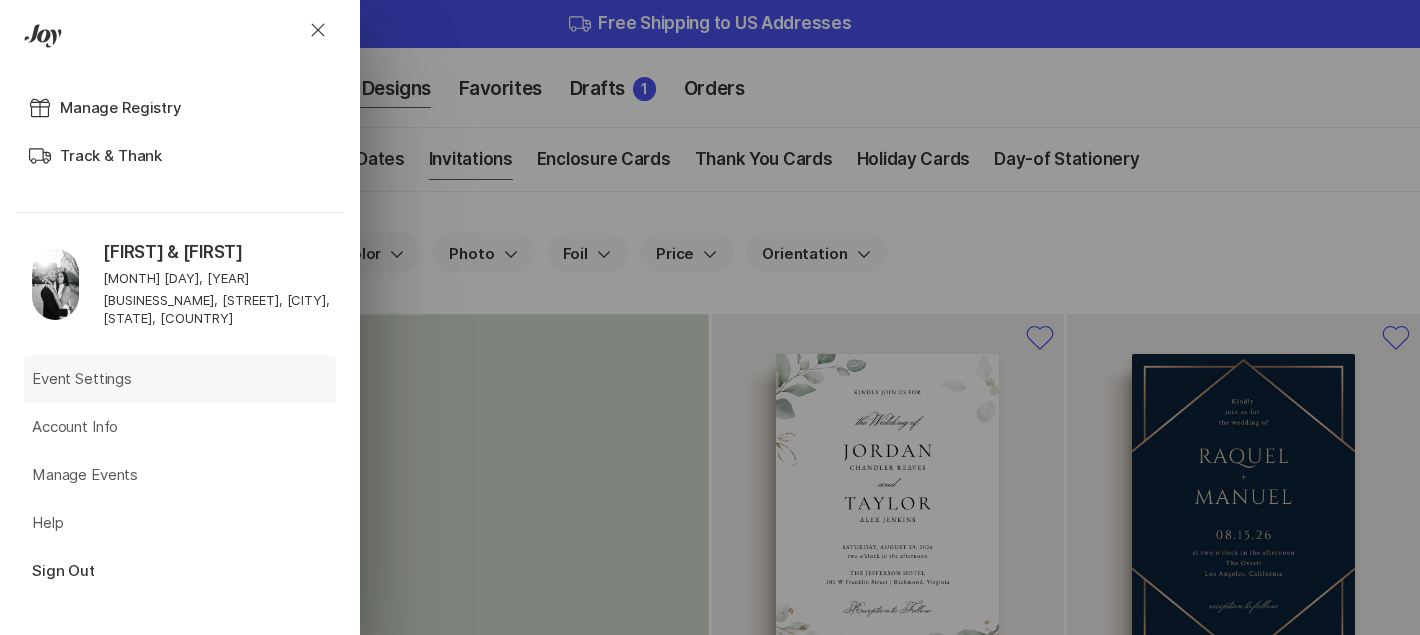 scroll, scrollTop: 998, scrollLeft: 0, axis: vertical 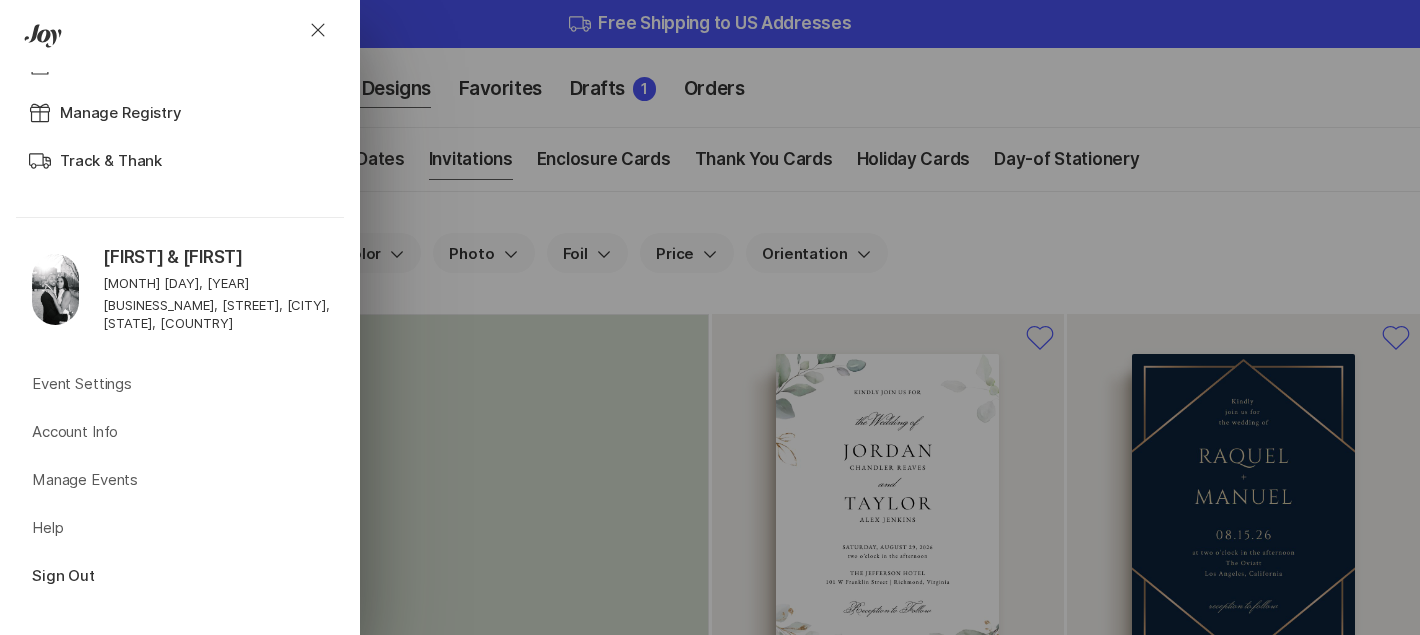 click at bounding box center [55, 289] 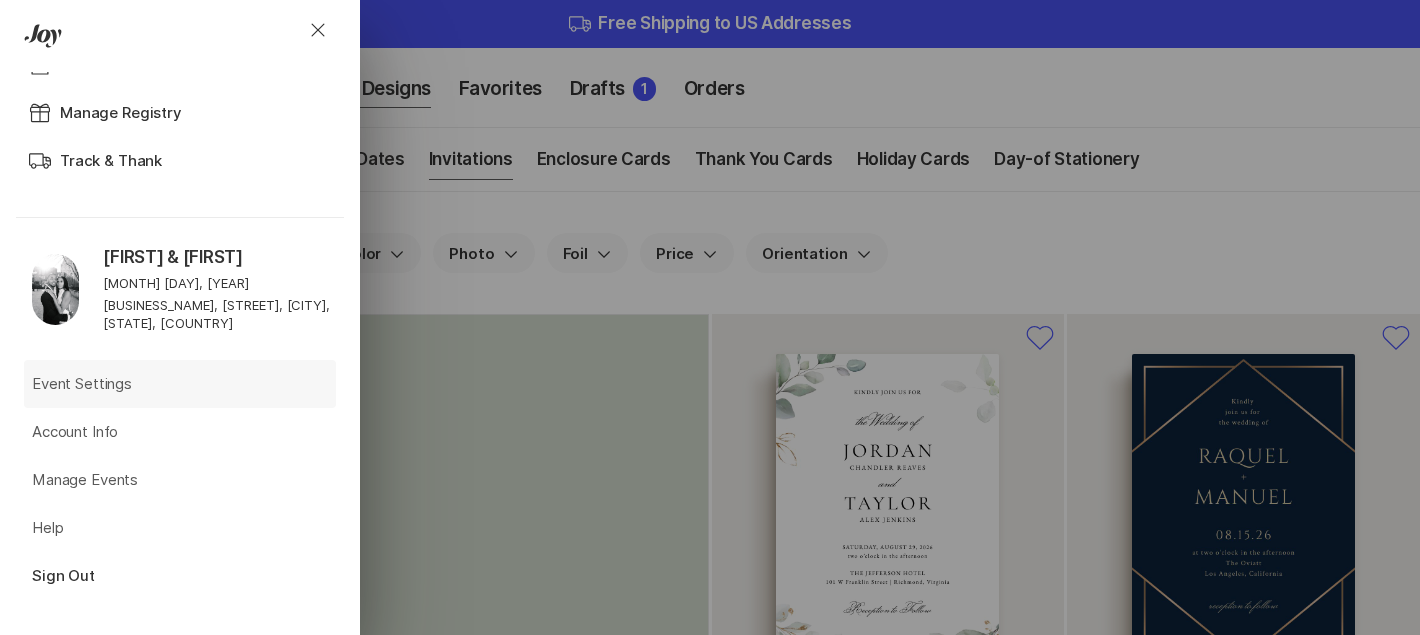 click on "Event Settings" at bounding box center [82, 384] 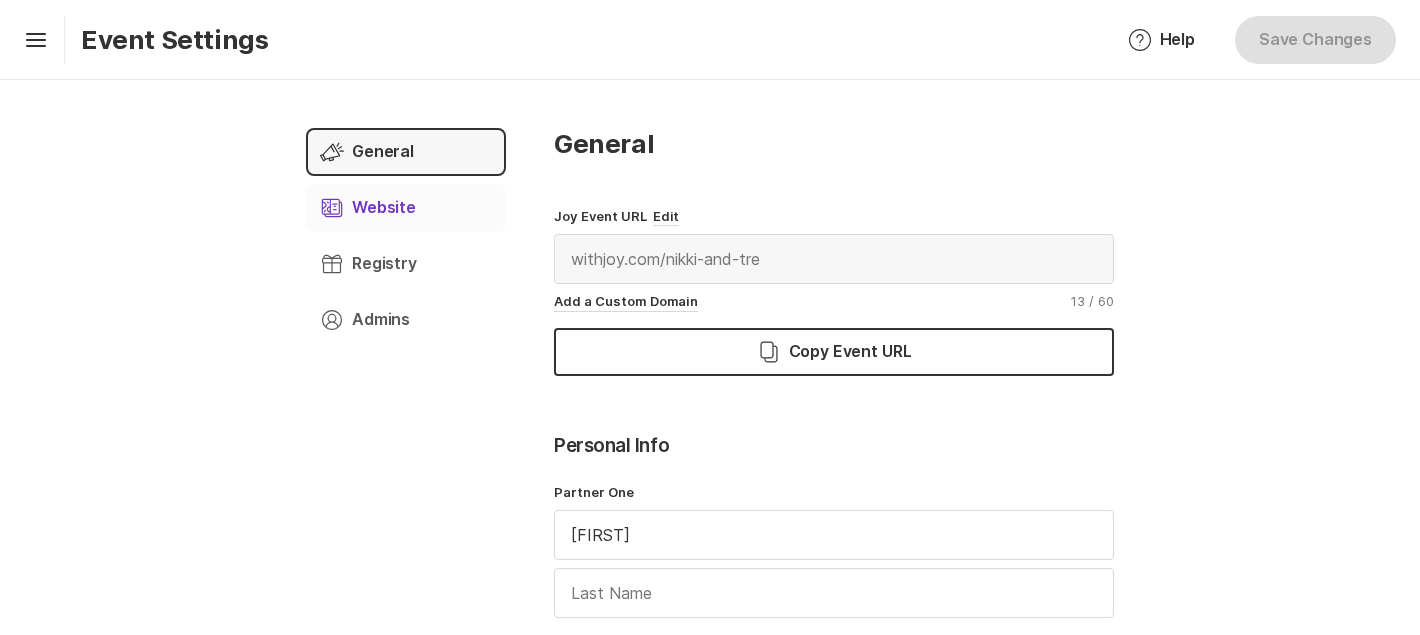 click on "Page Manager Website Chevron Right Square" at bounding box center (406, 208) 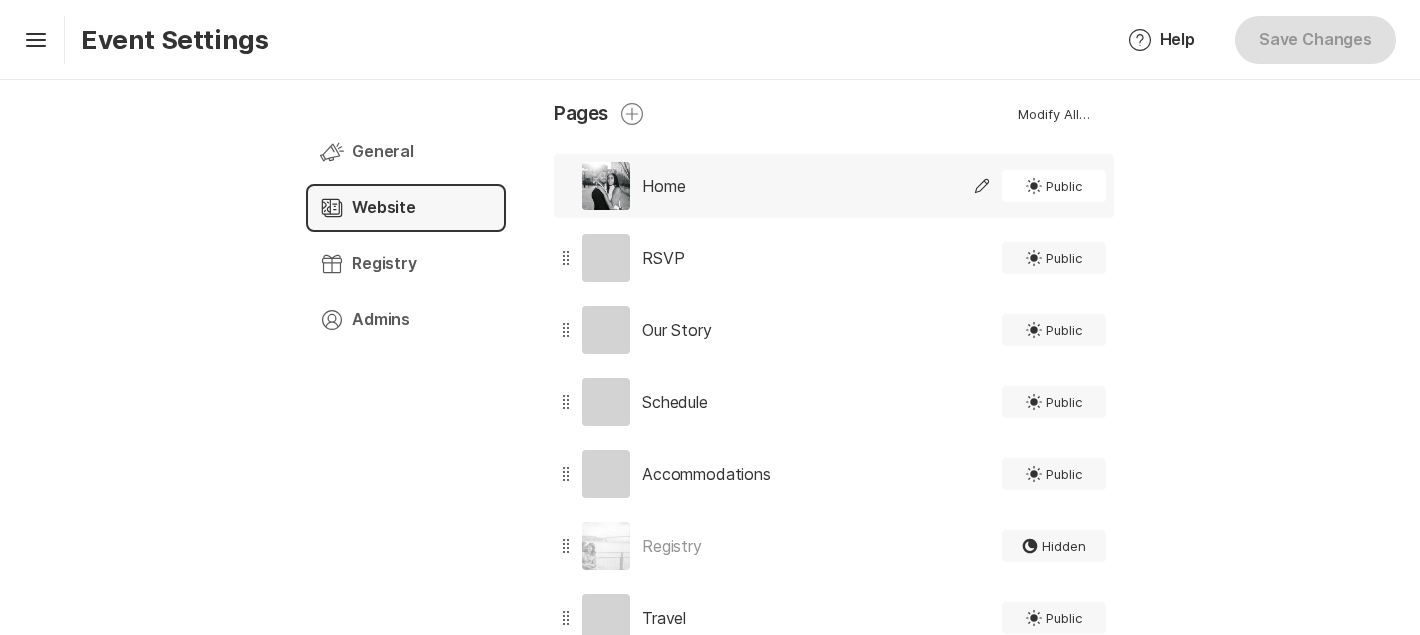 scroll, scrollTop: 0, scrollLeft: 0, axis: both 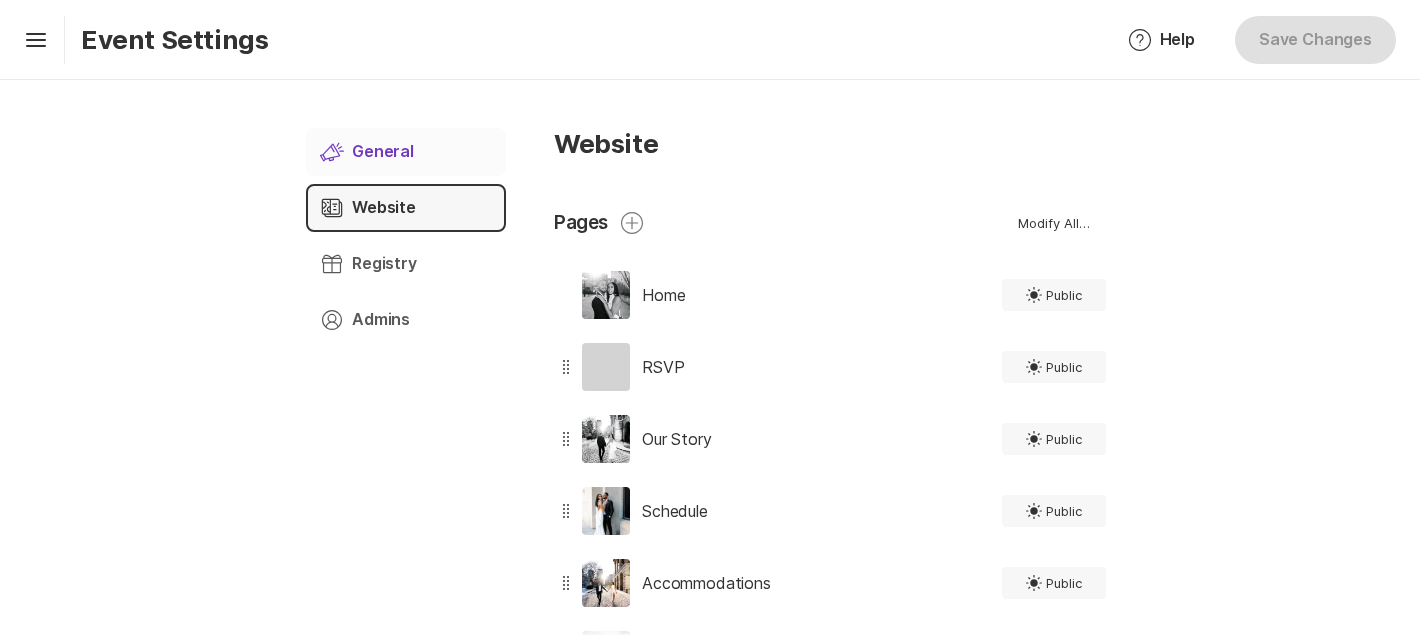 click at bounding box center [332, 152] 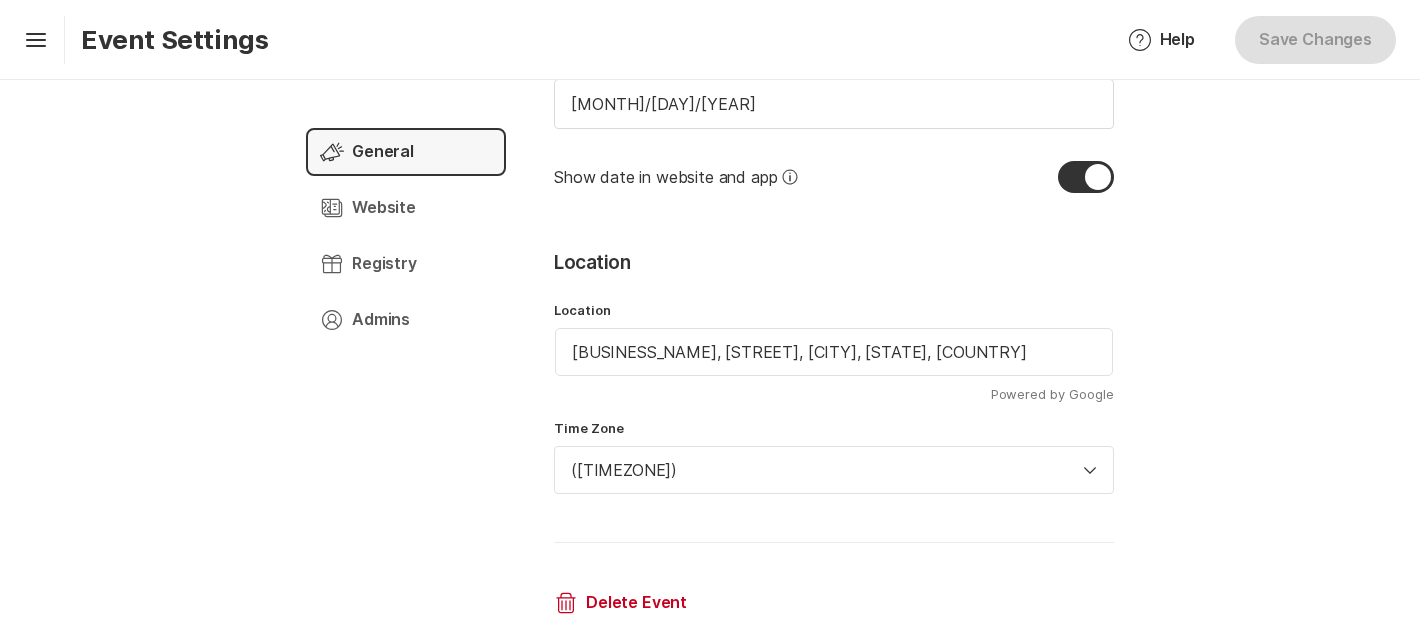 scroll, scrollTop: 948, scrollLeft: 0, axis: vertical 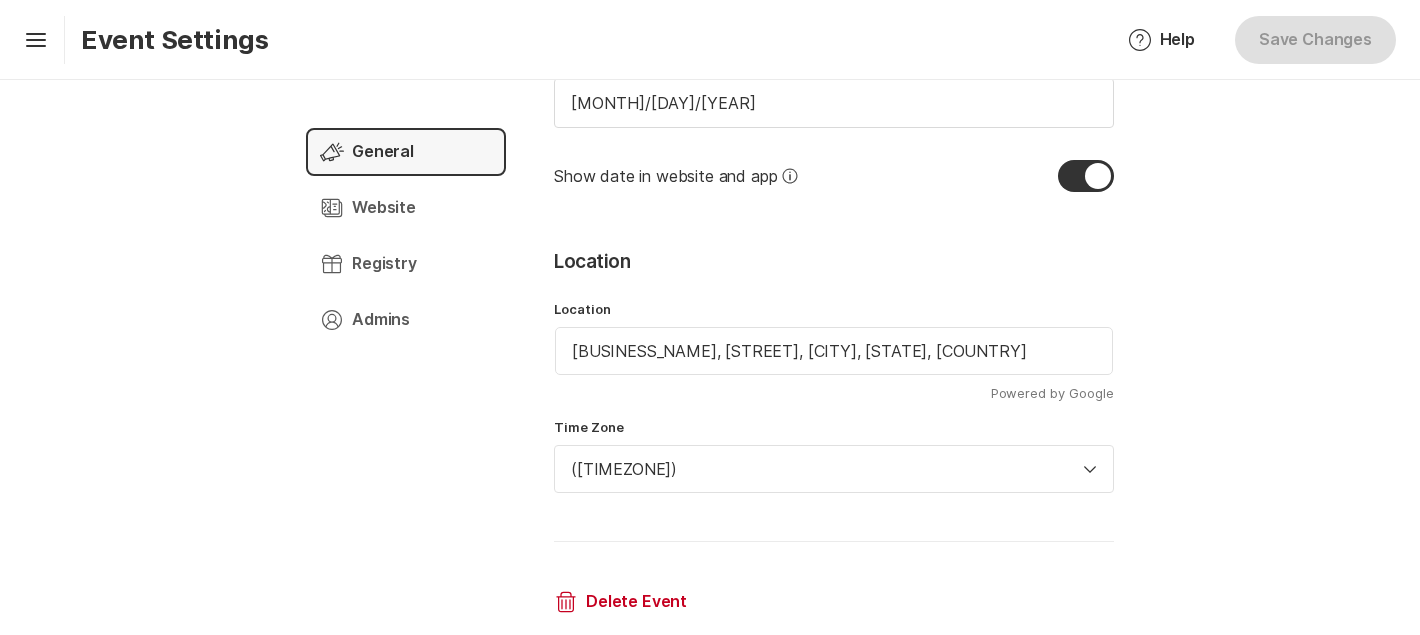 click on "Hamburger Event Settings" at bounding box center [142, 40] 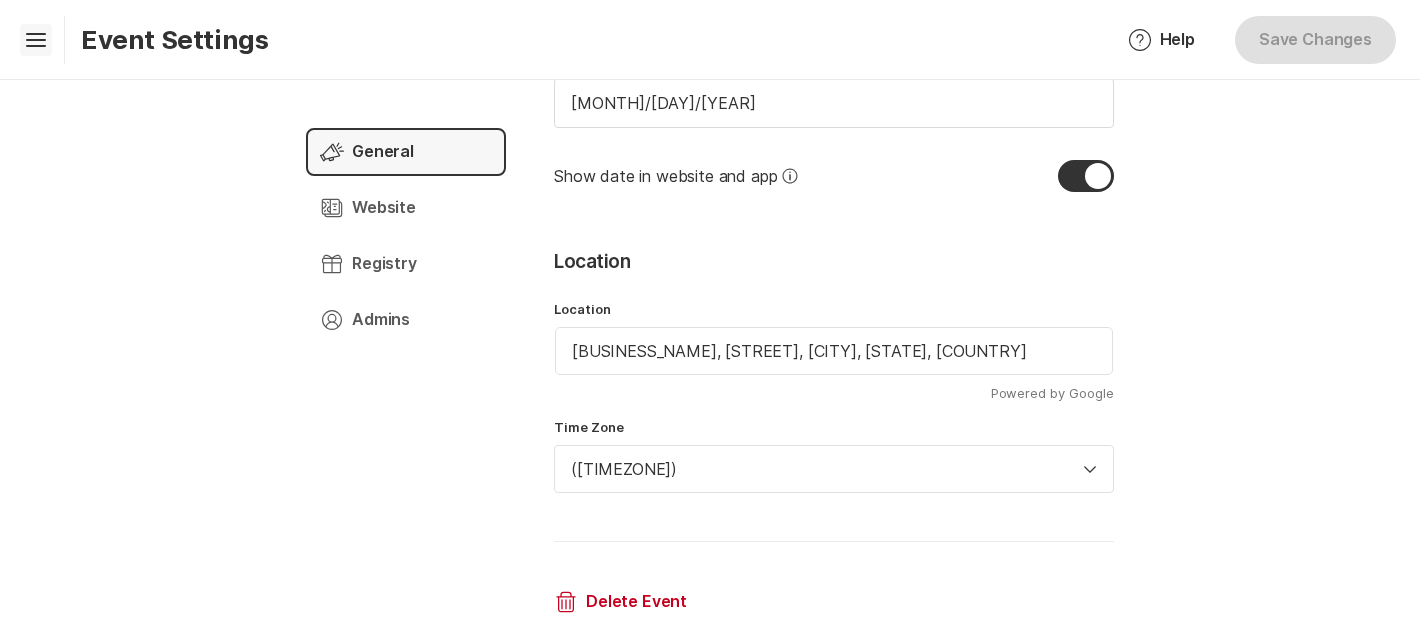 click on "Hamburger" at bounding box center [36, 40] 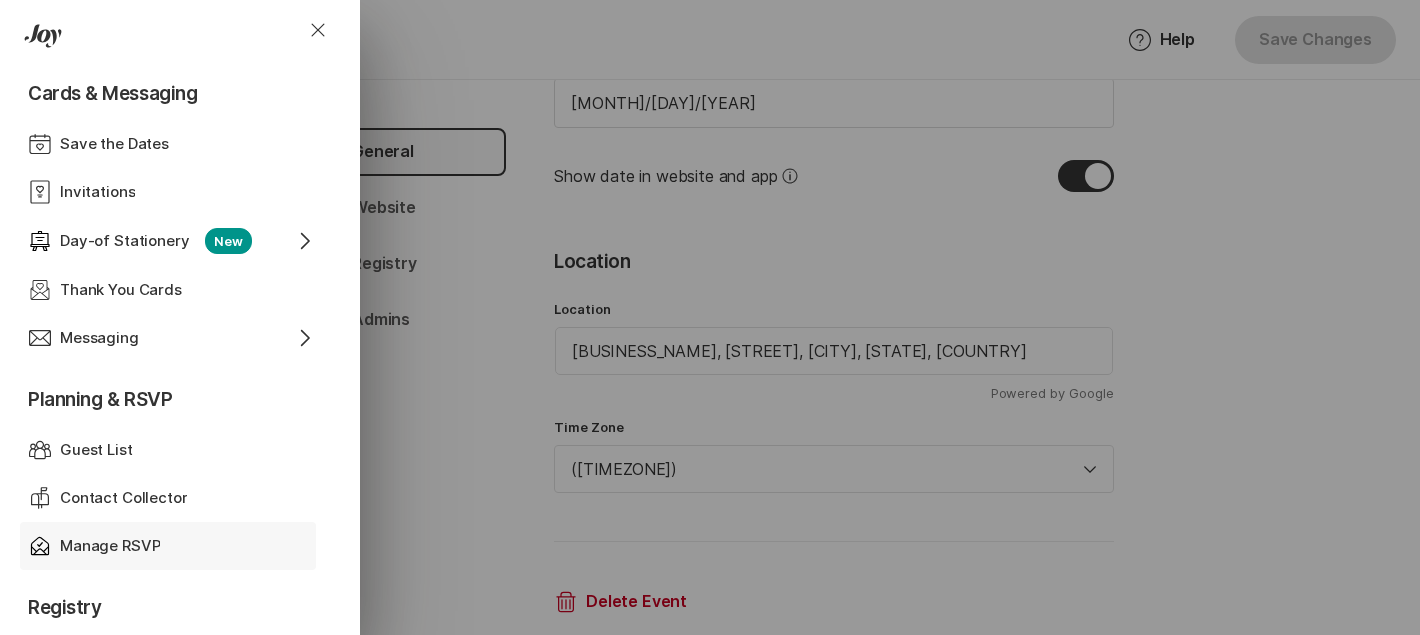scroll, scrollTop: 300, scrollLeft: 0, axis: vertical 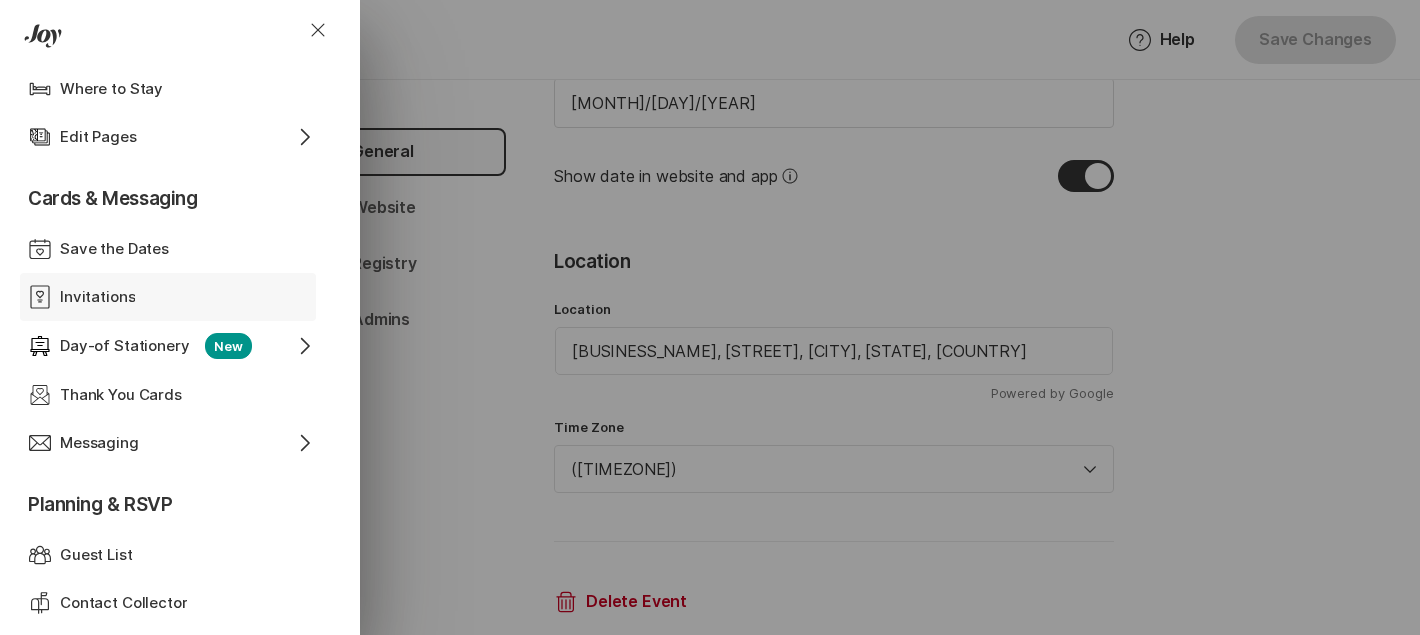 click on "Invitations" at bounding box center (168, 297) 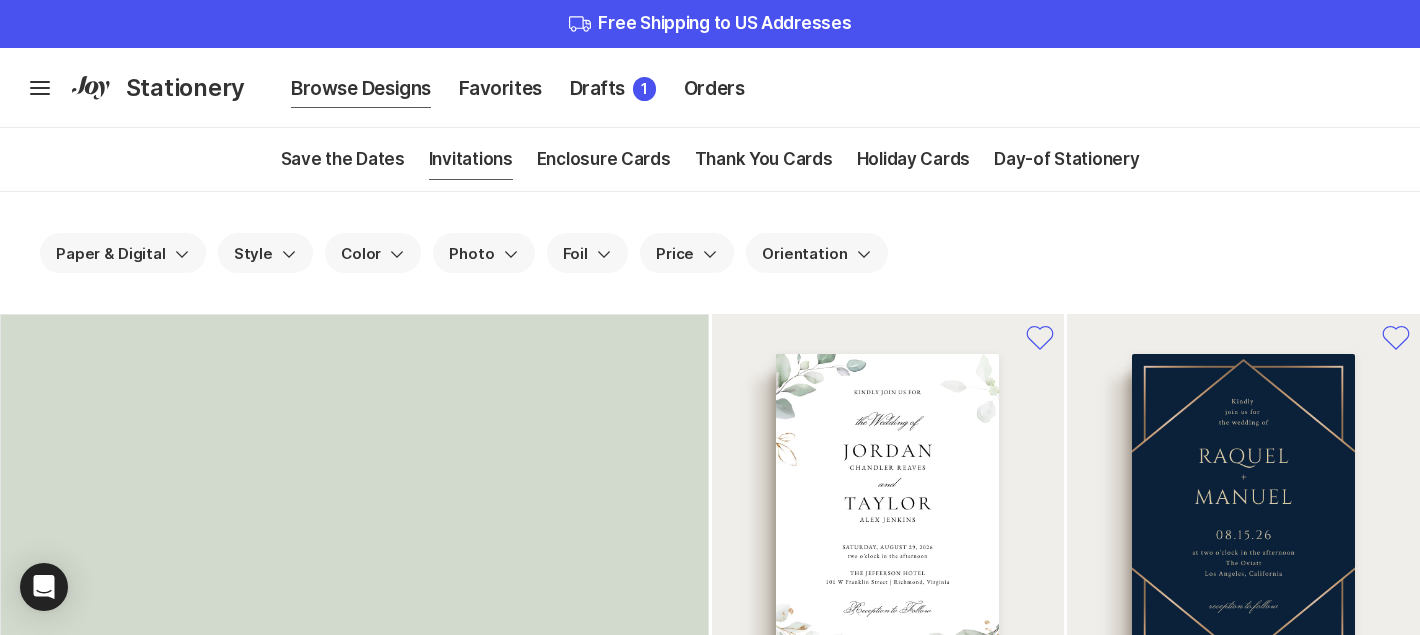click on "Drafts 1" at bounding box center [613, 89] 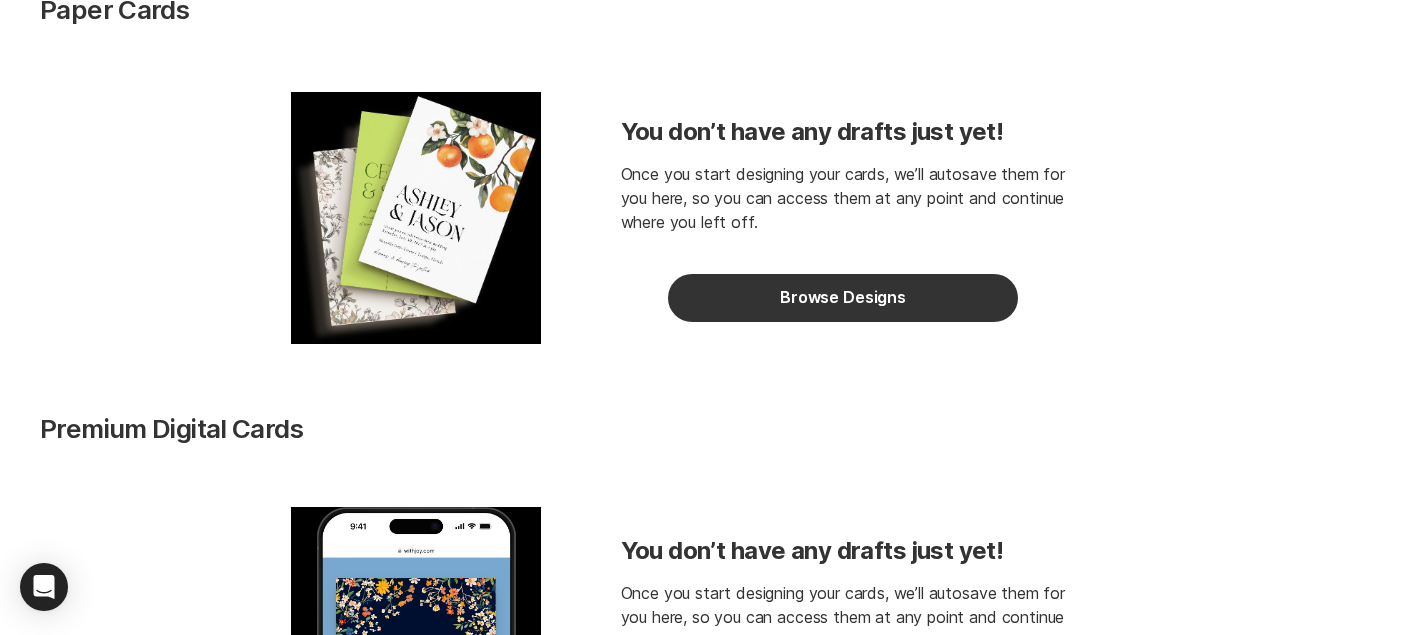 scroll, scrollTop: 0, scrollLeft: 0, axis: both 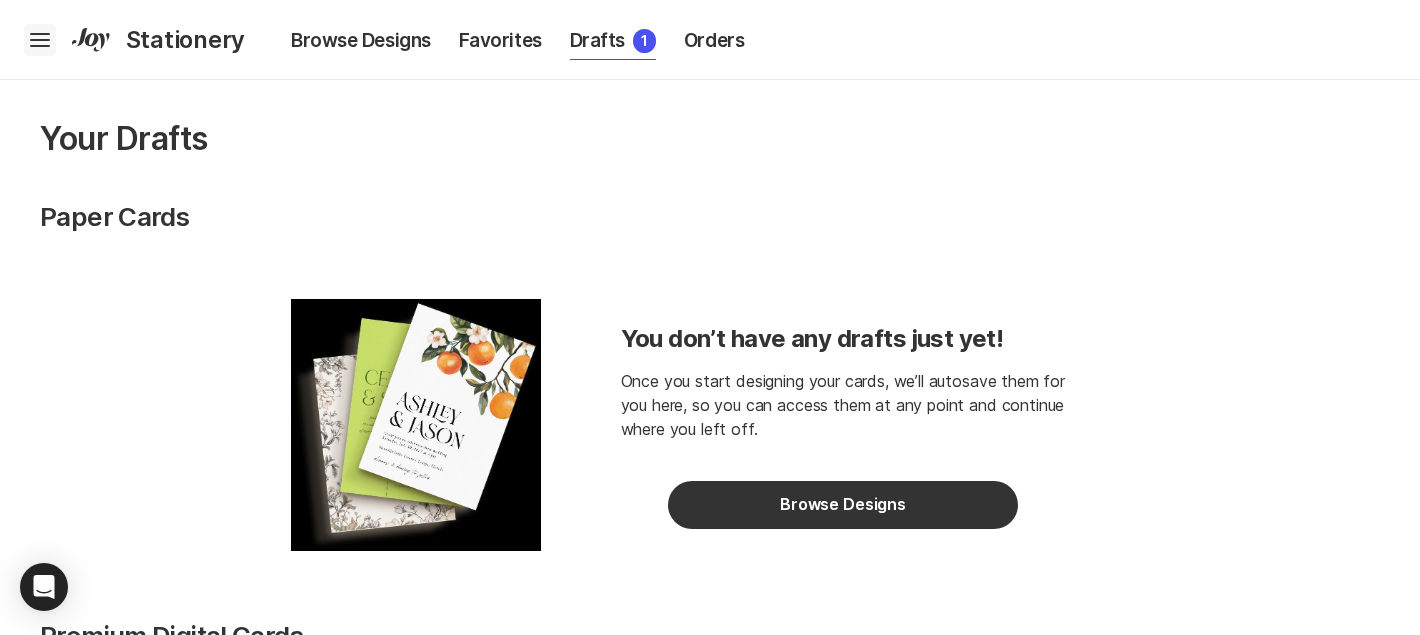 click on "Hamburger" at bounding box center (40, 40) 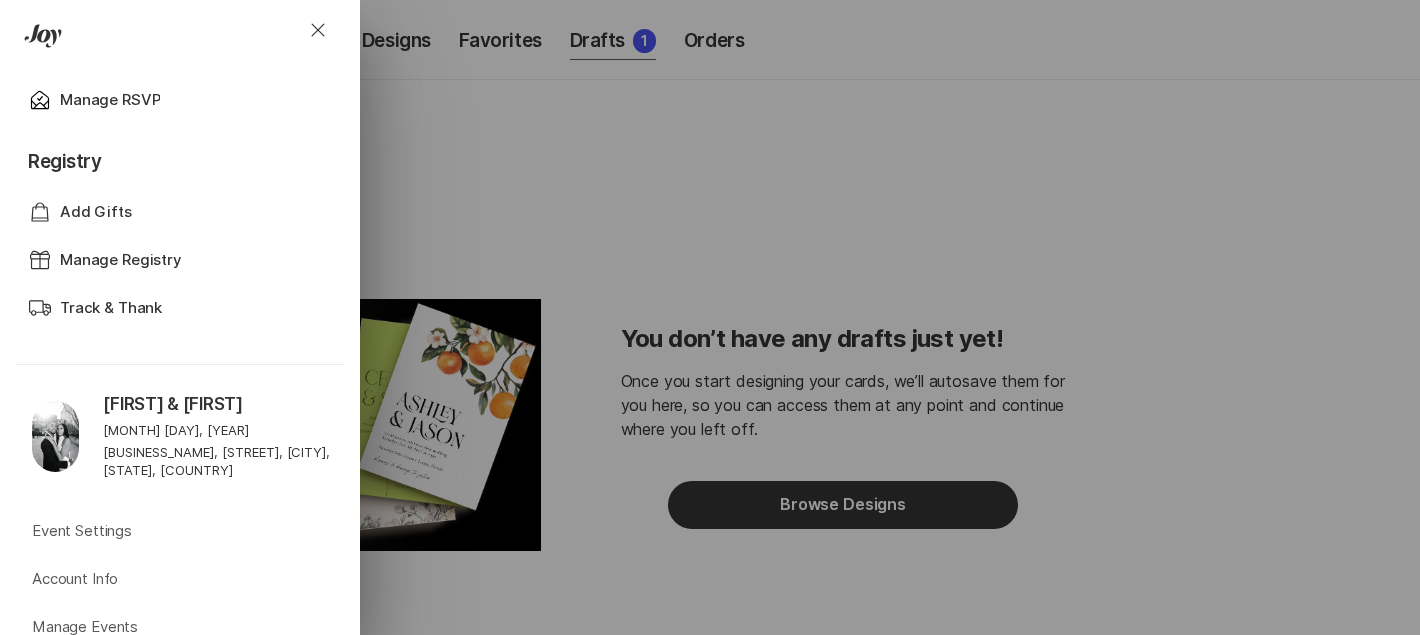 scroll, scrollTop: 952, scrollLeft: 0, axis: vertical 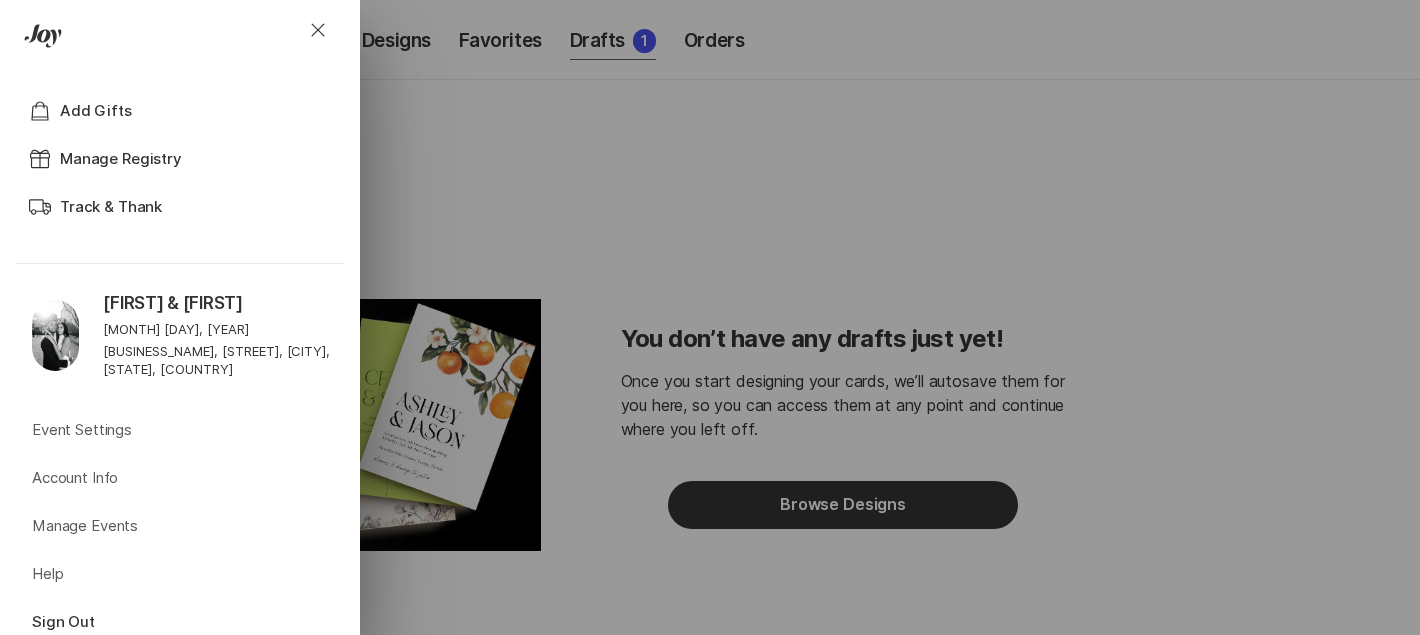 click on "[LOCATION], [STREET], [CITY], [STATE], [COUNTRY]" at bounding box center (710, 317) 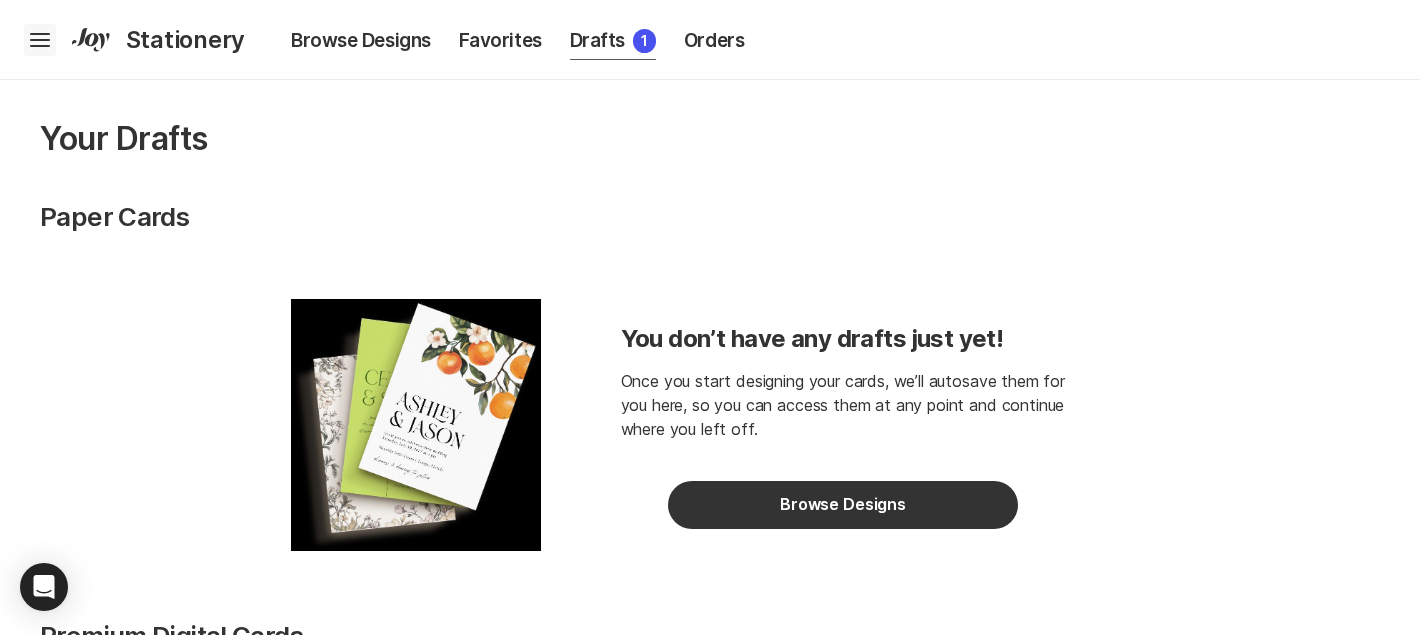 click on "Hamburger" at bounding box center (40, 40) 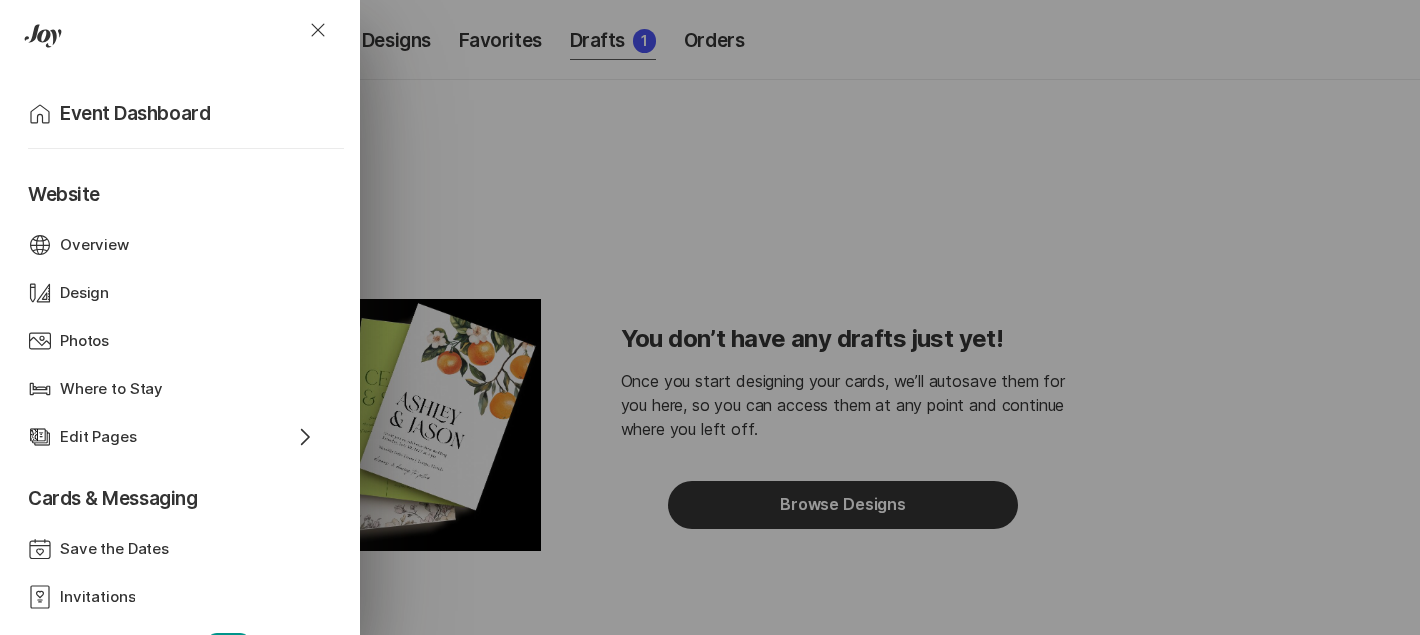 click on "[LOCATION], [STREET], [CITY], [STATE], [COUNTRY]" at bounding box center (710, 317) 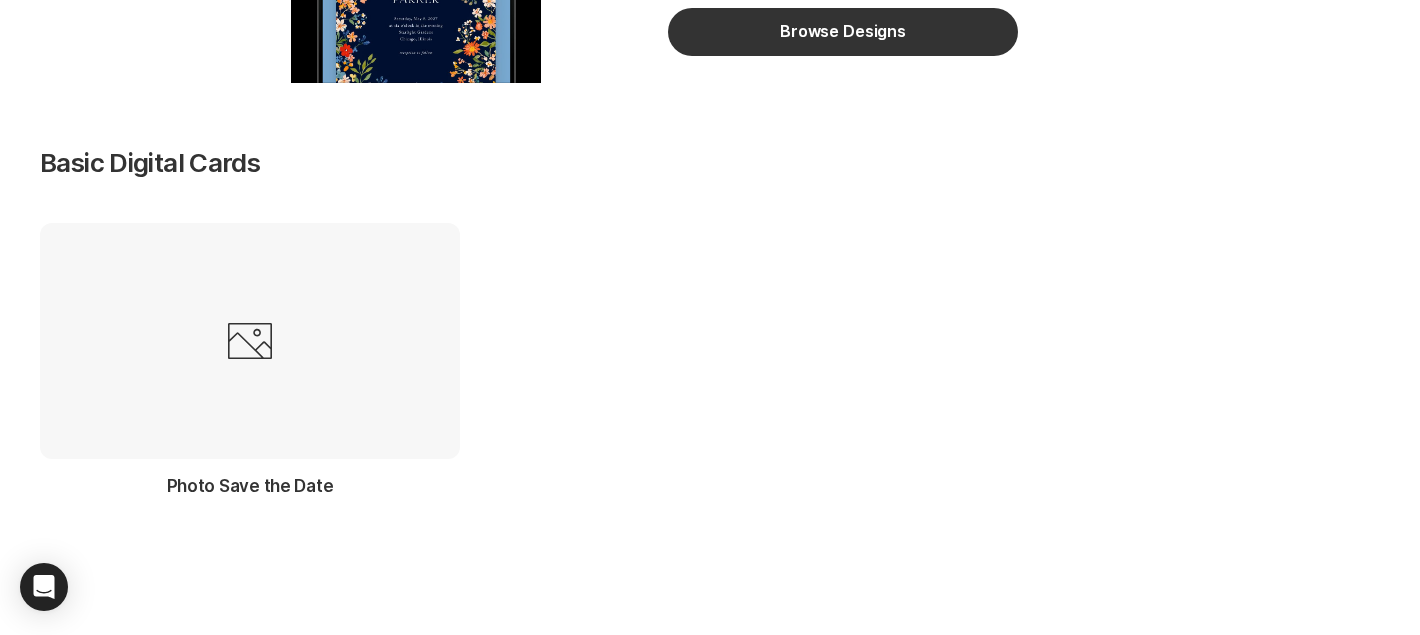 scroll, scrollTop: 0, scrollLeft: 0, axis: both 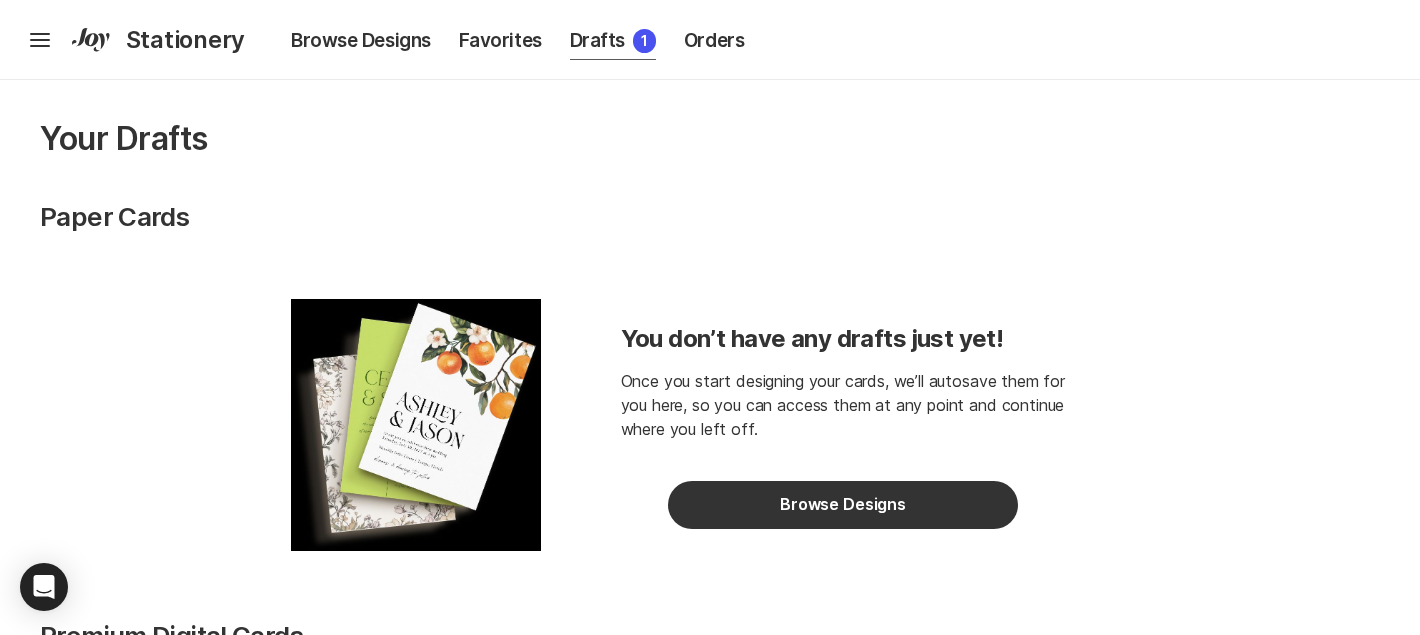 click on "Hamburger Stationery" at bounding box center [134, 40] 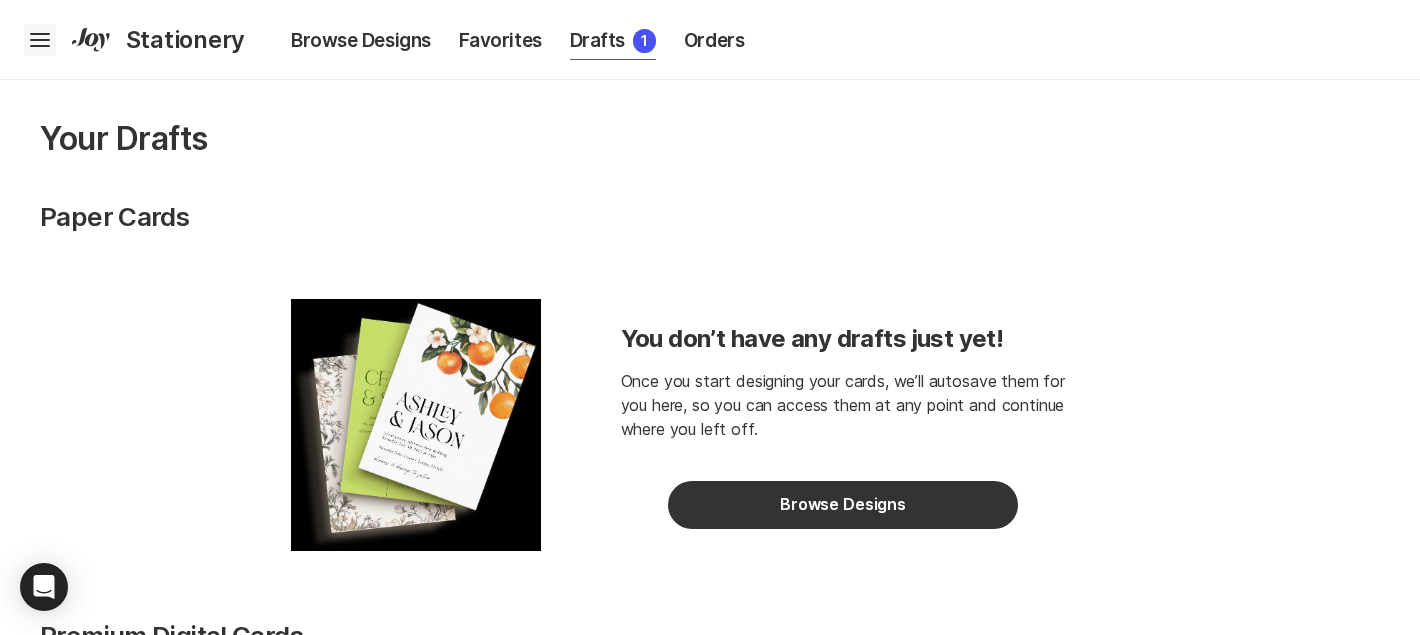 click at bounding box center (40, 46) 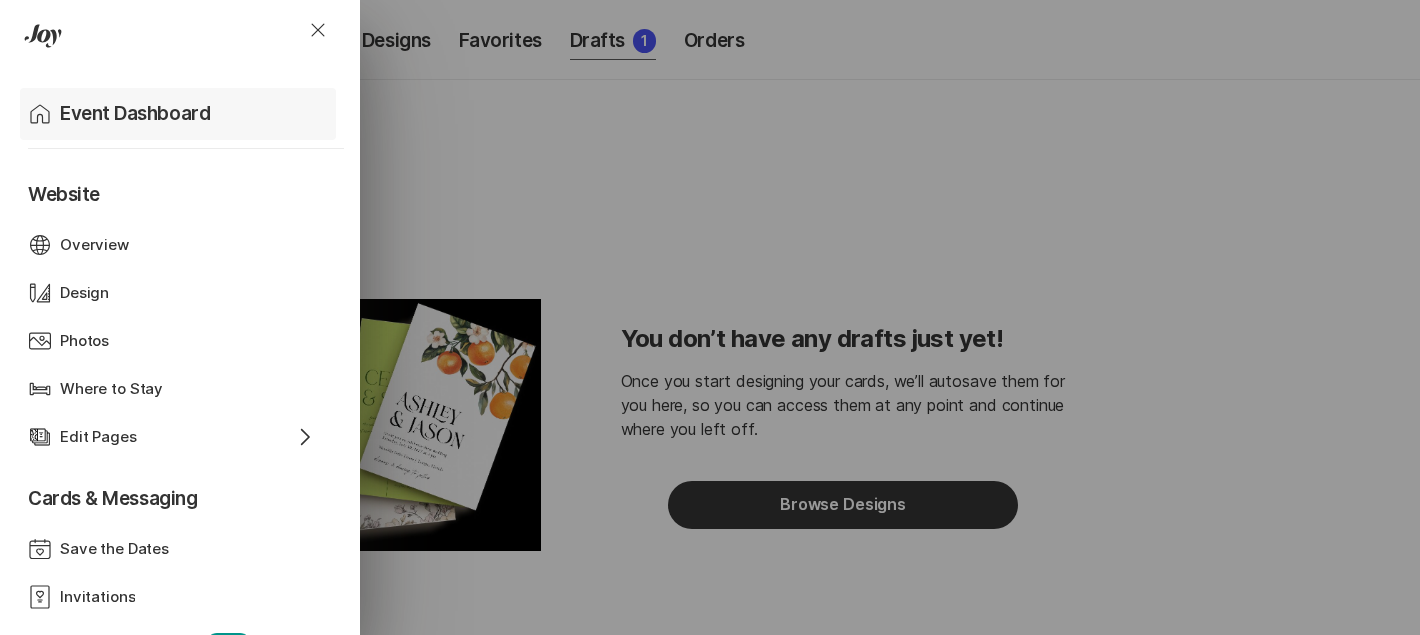click on "Home" at bounding box center [40, 114] 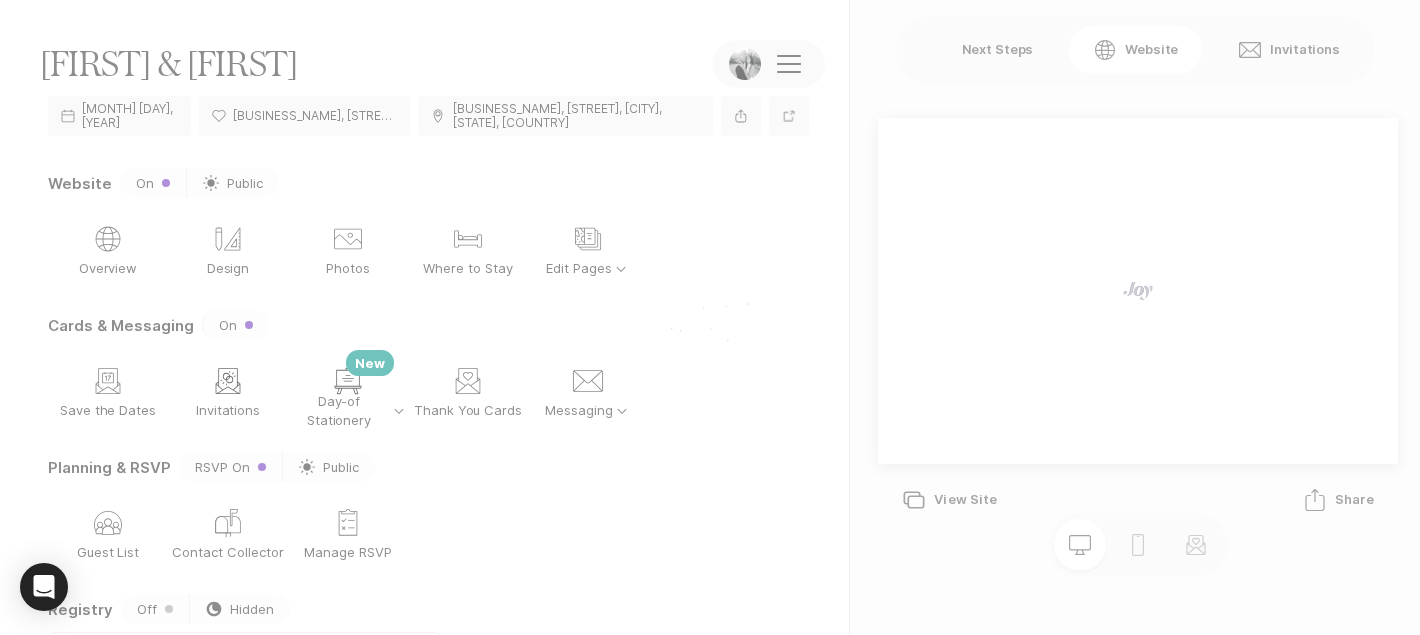 scroll, scrollTop: 15, scrollLeft: 0, axis: vertical 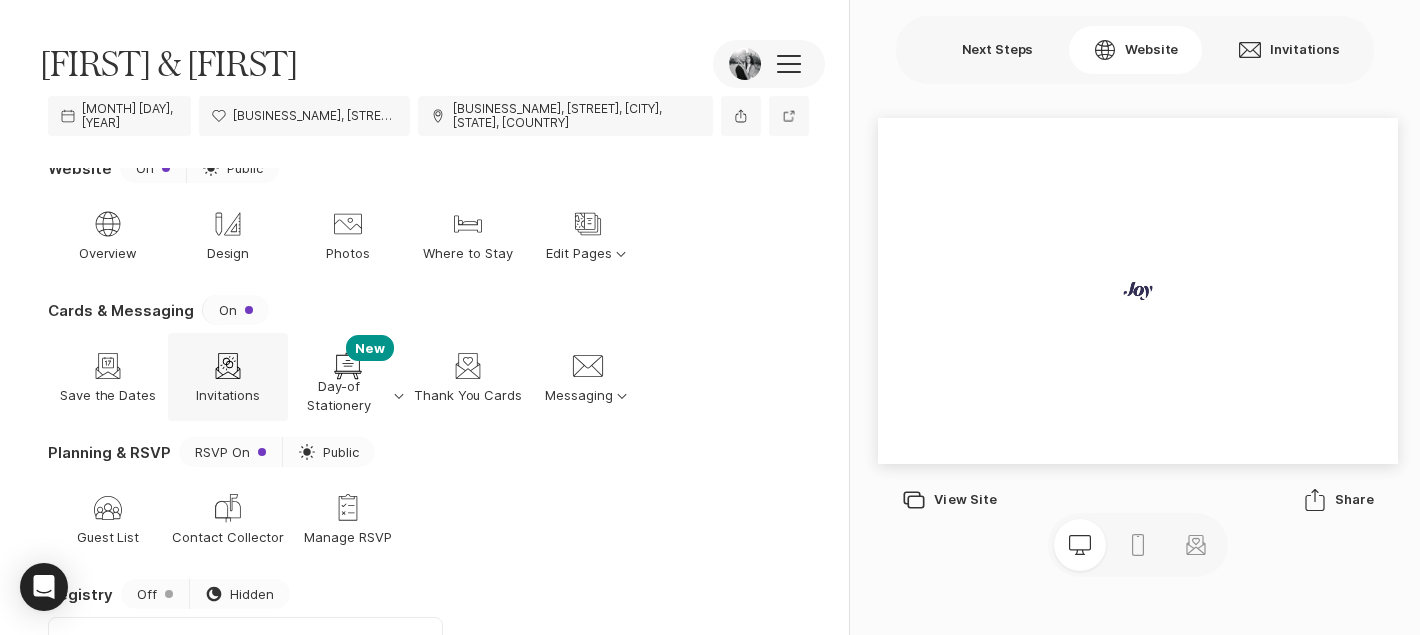 click on "Invitation   Invitations" at bounding box center [228, 377] 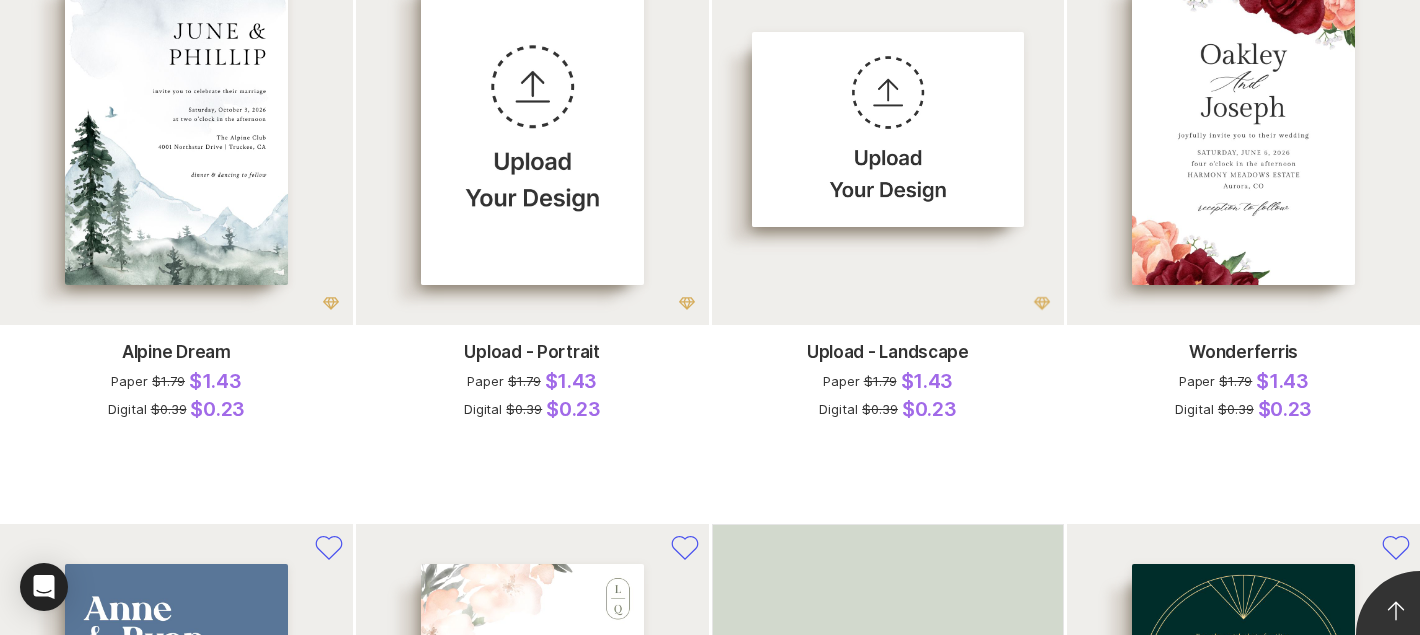 scroll, scrollTop: 0, scrollLeft: 0, axis: both 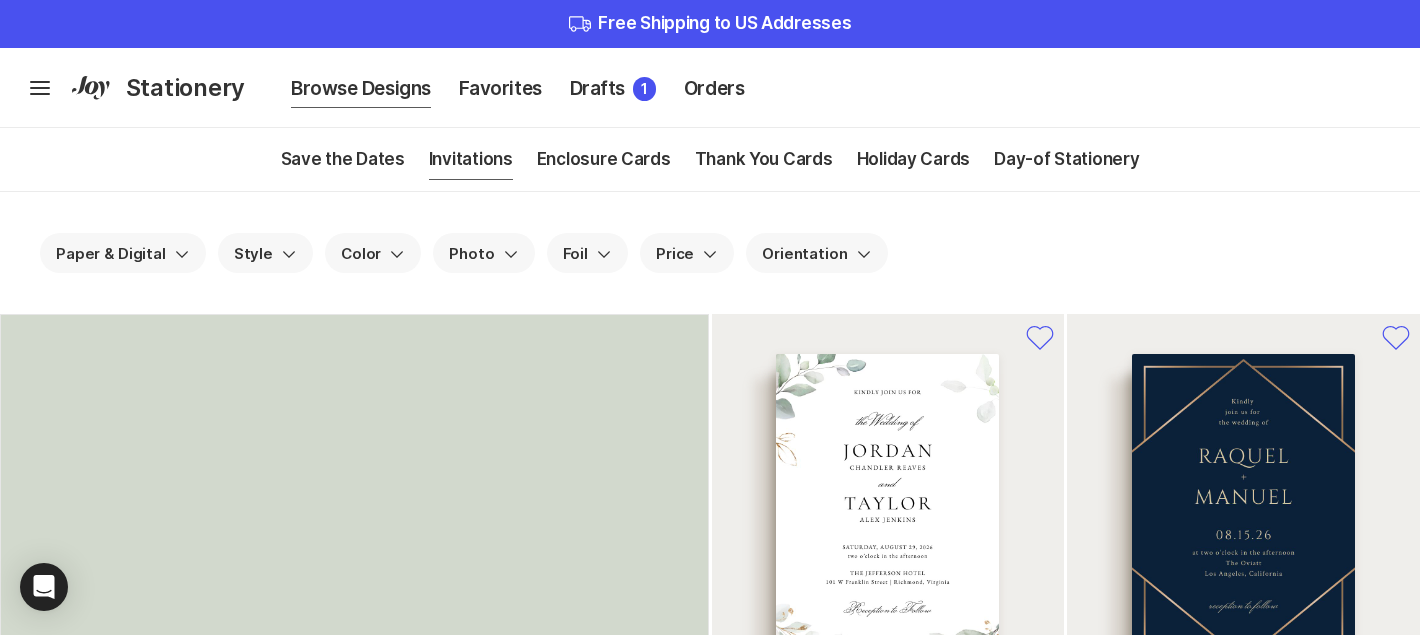 click on "Price Chevron Down" at bounding box center [687, 253] 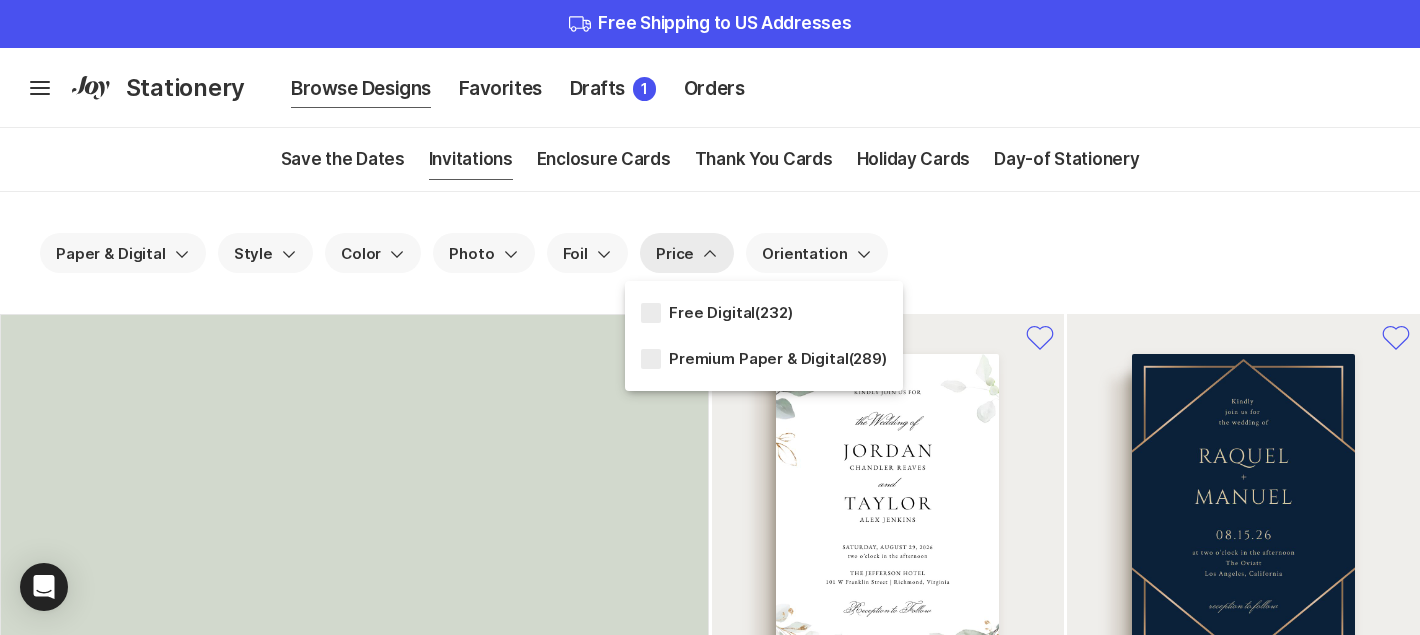 click on "Free Digital  ( 232 )" at bounding box center (764, 313) 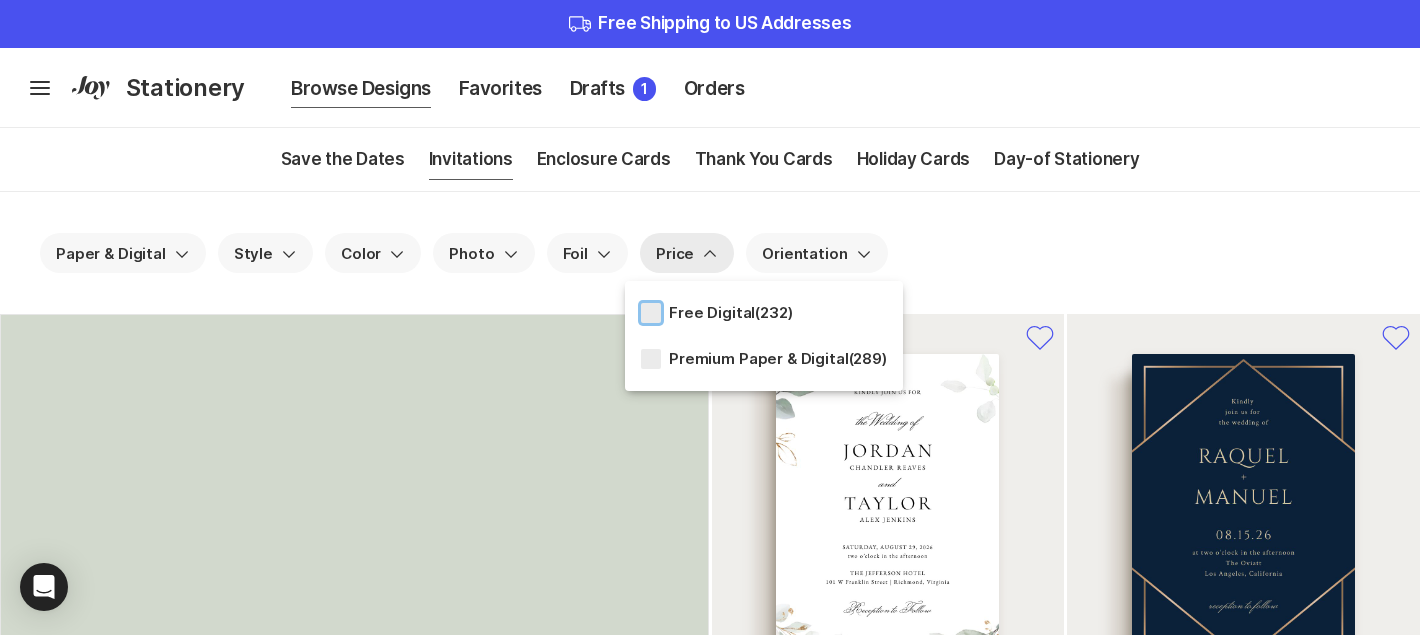 click at bounding box center (651, 313) 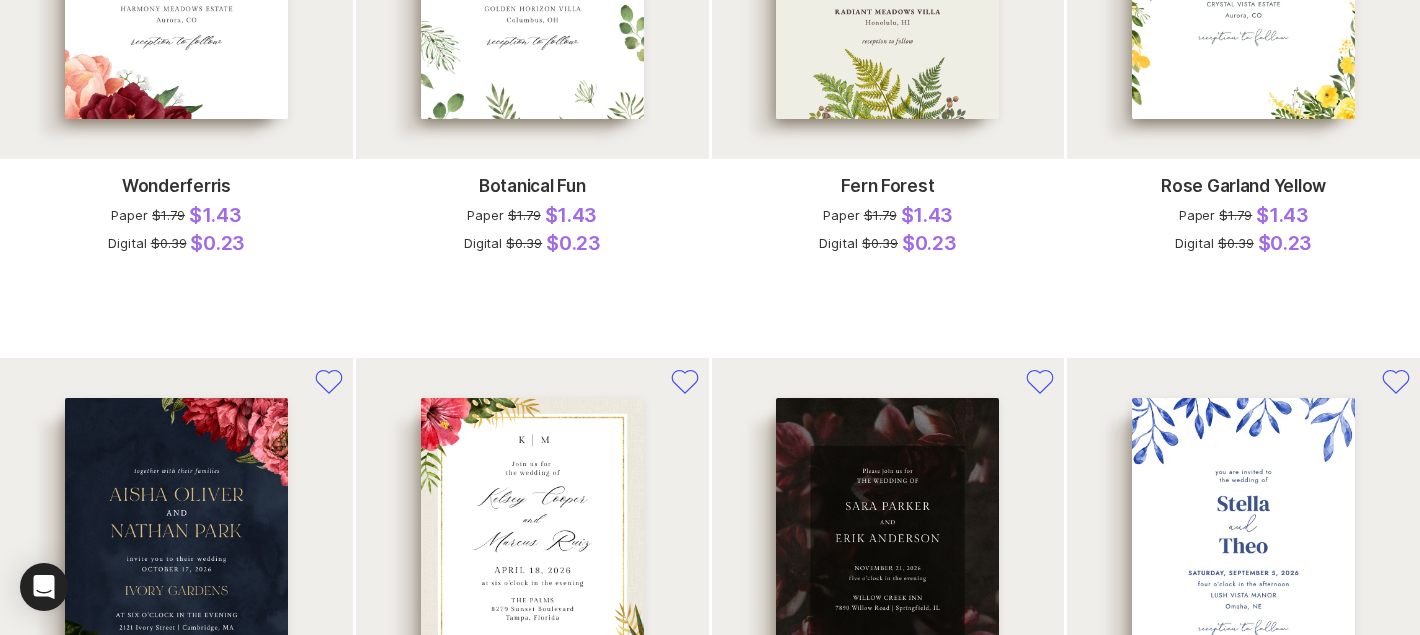 scroll, scrollTop: 0, scrollLeft: 0, axis: both 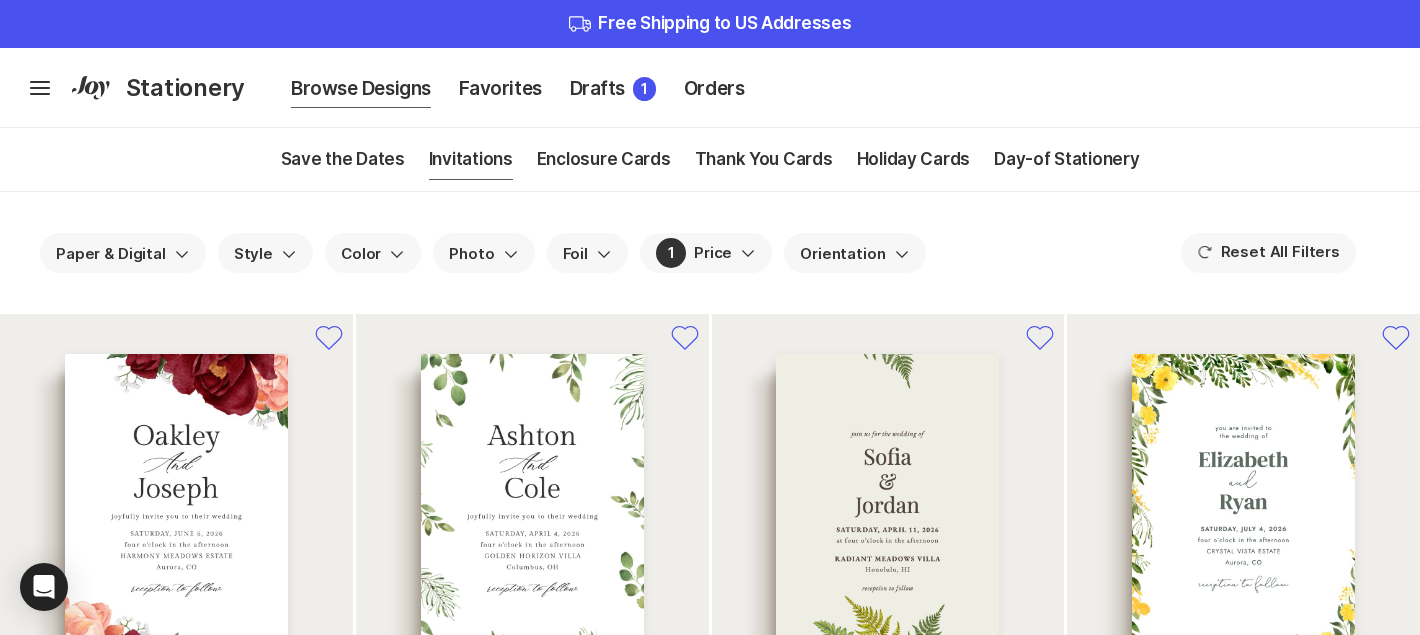 click on "1 Price Chevron Down" at bounding box center [123, 254] 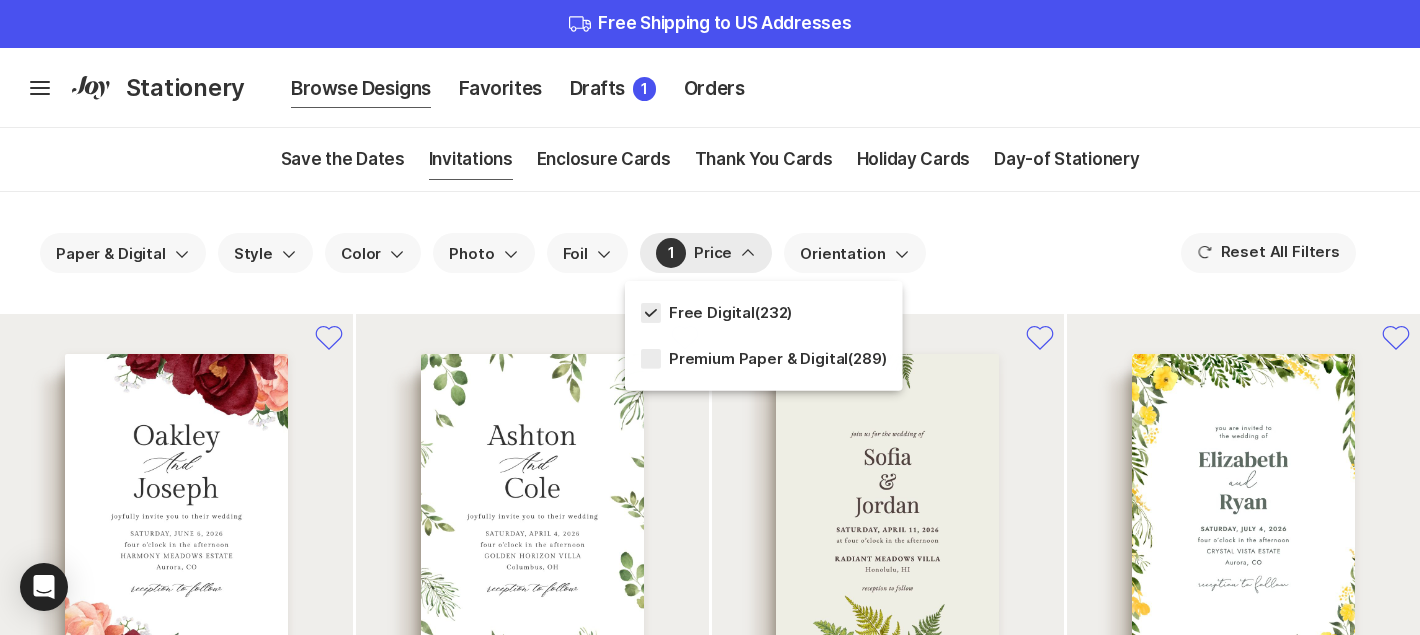 click on "1 Price Chevron Up" at bounding box center (706, 253) 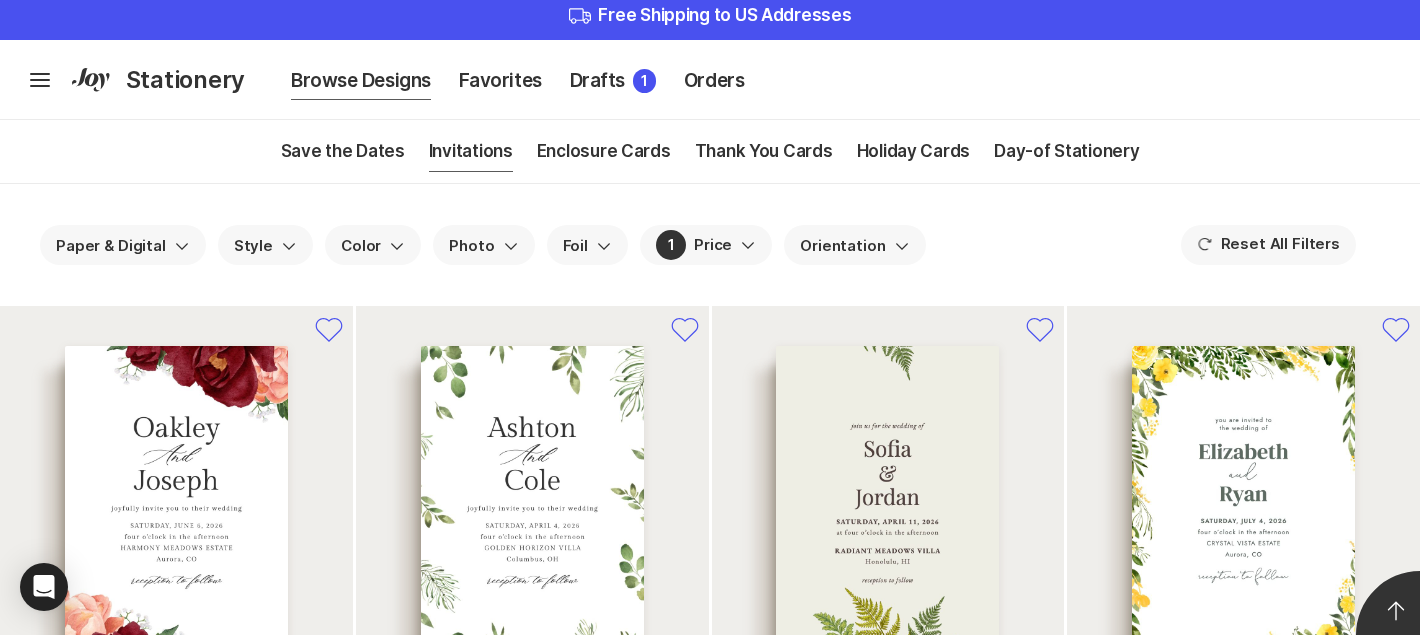 scroll, scrollTop: 0, scrollLeft: 0, axis: both 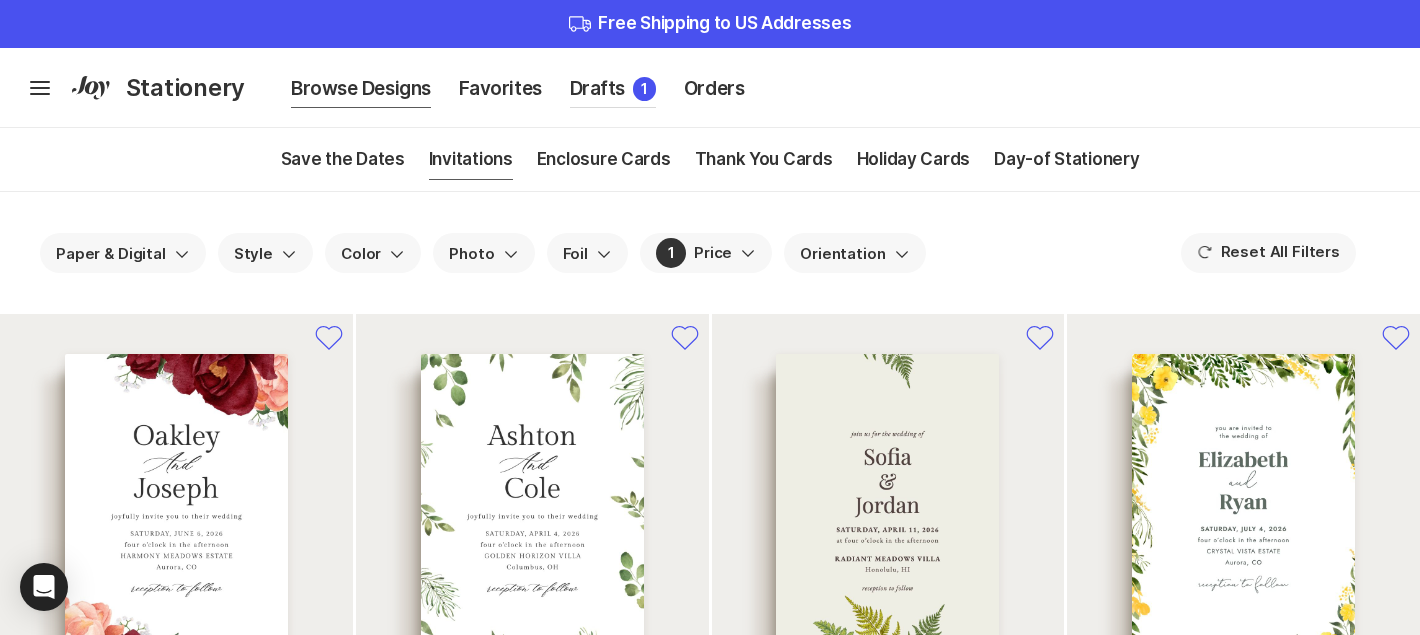 click on "Drafts 1" at bounding box center [613, 89] 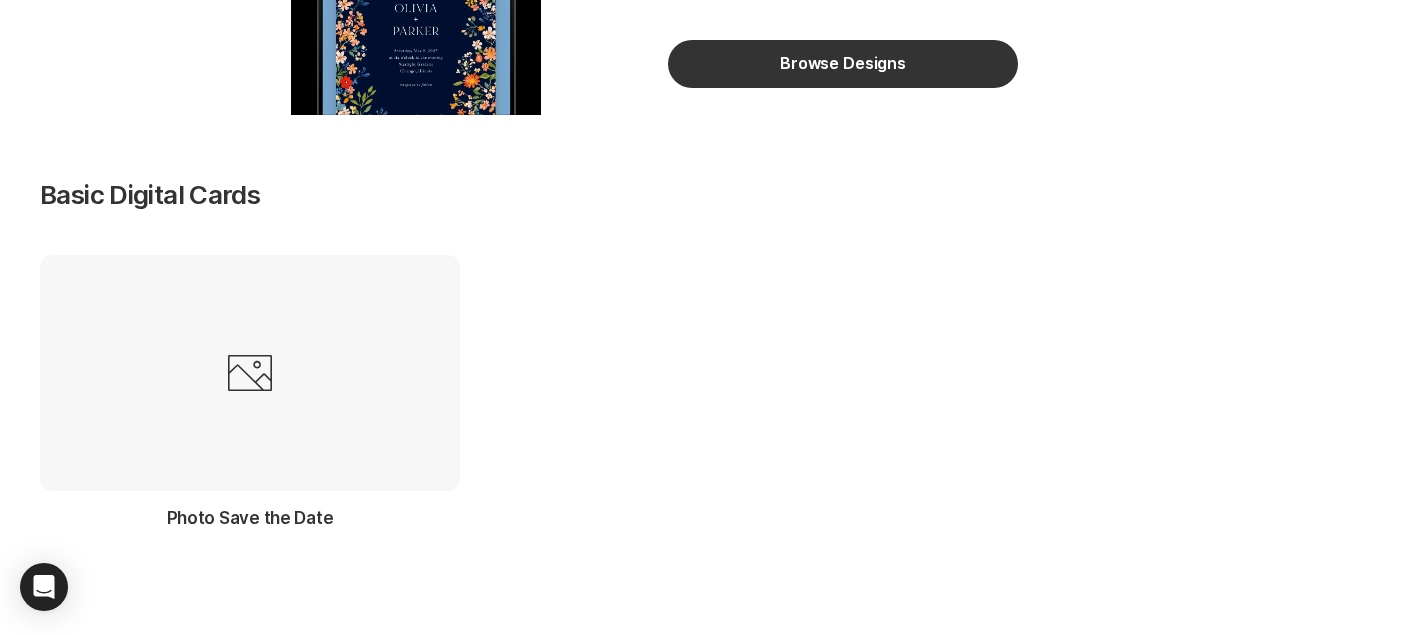 scroll, scrollTop: 892, scrollLeft: 0, axis: vertical 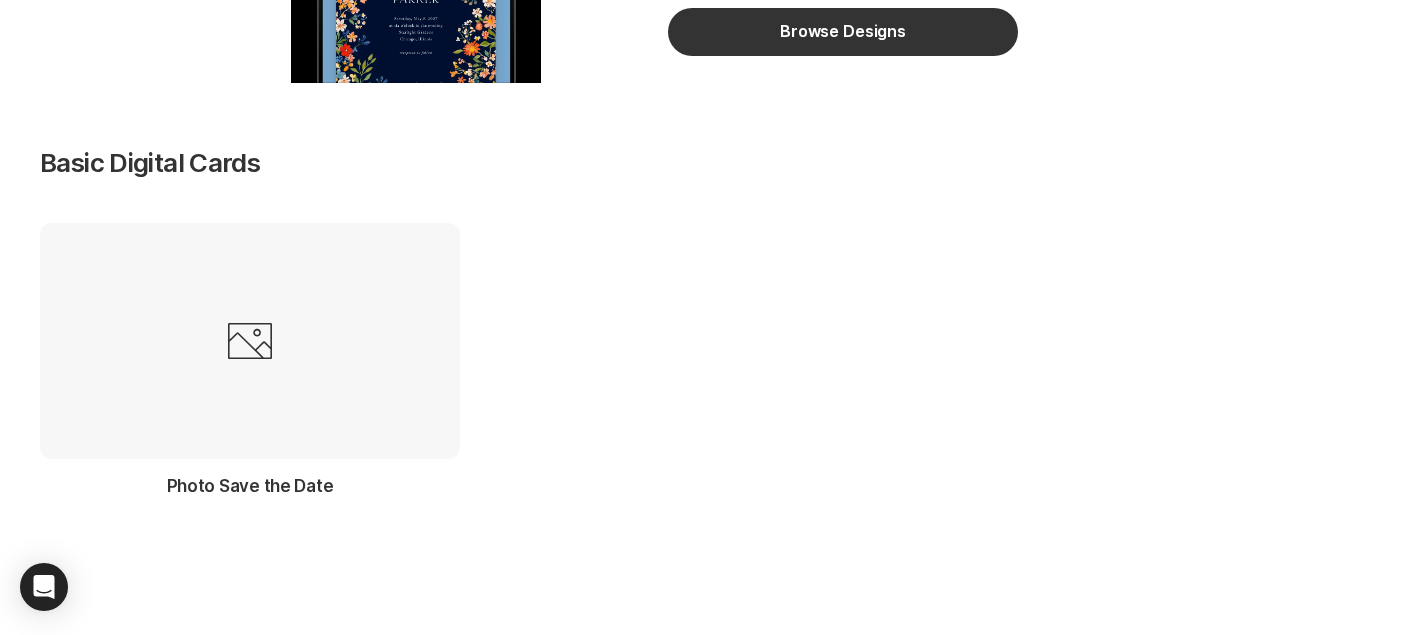 click at bounding box center (250, 341) 